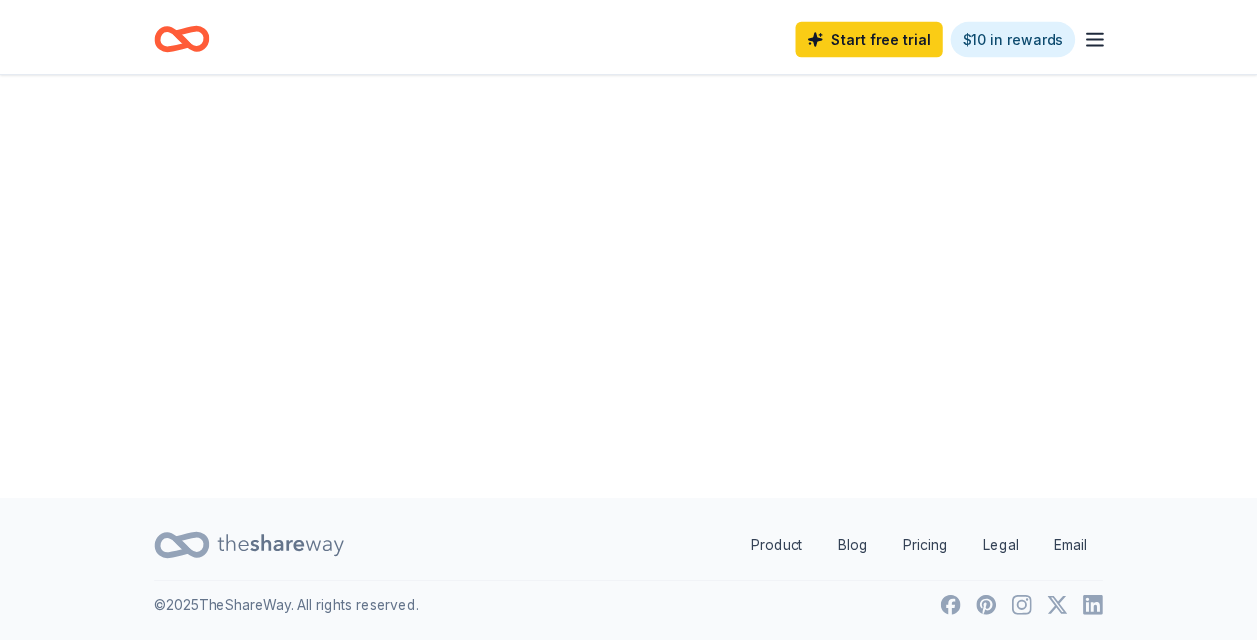 scroll, scrollTop: 0, scrollLeft: 0, axis: both 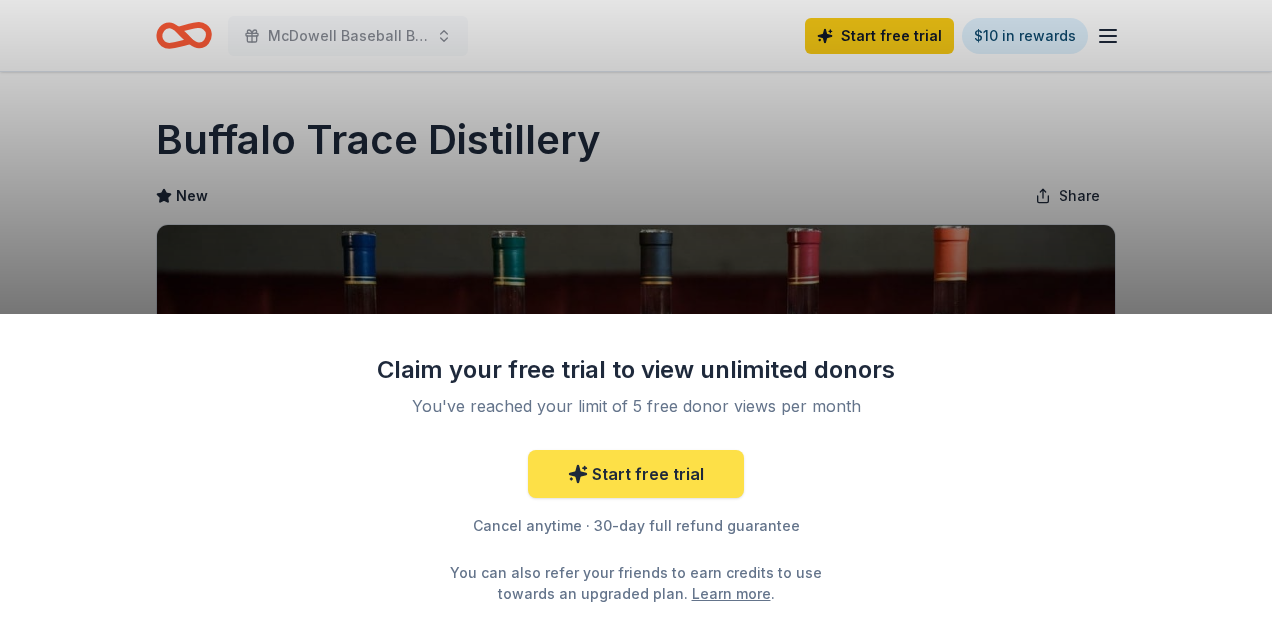 click on "Start free  trial" at bounding box center [636, 474] 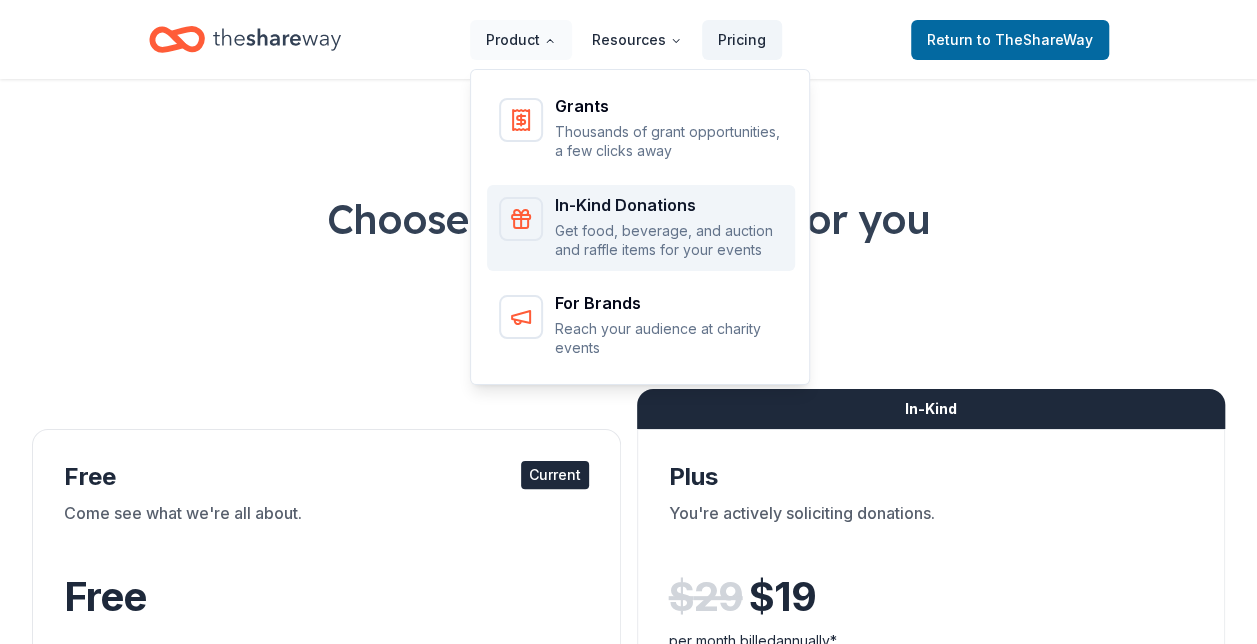 click on "In-Kind Donations Get food, beverage, and auction and raffle items for your events" at bounding box center [669, 228] 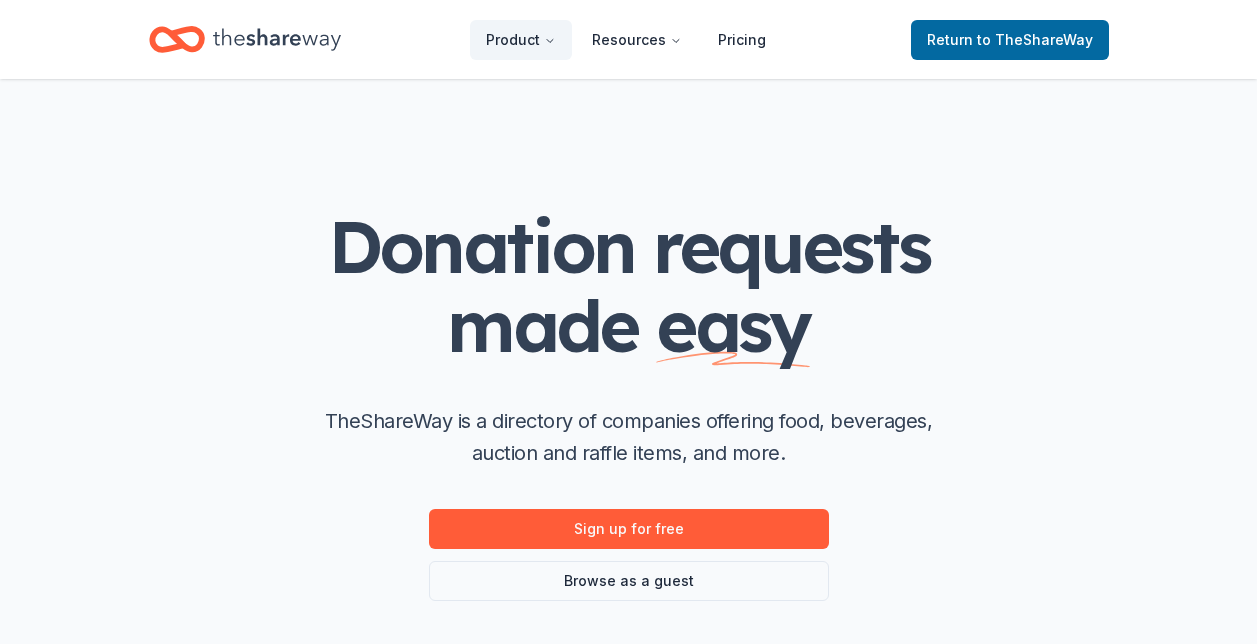scroll, scrollTop: 0, scrollLeft: 0, axis: both 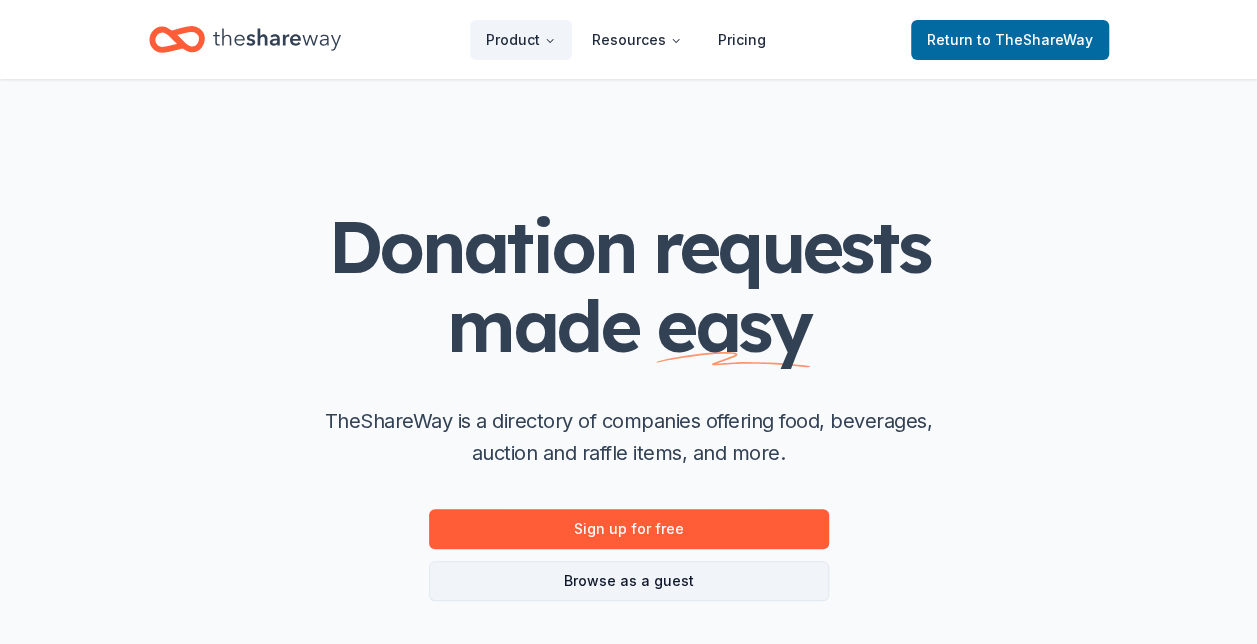 click on "Browse as a guest" at bounding box center [629, 581] 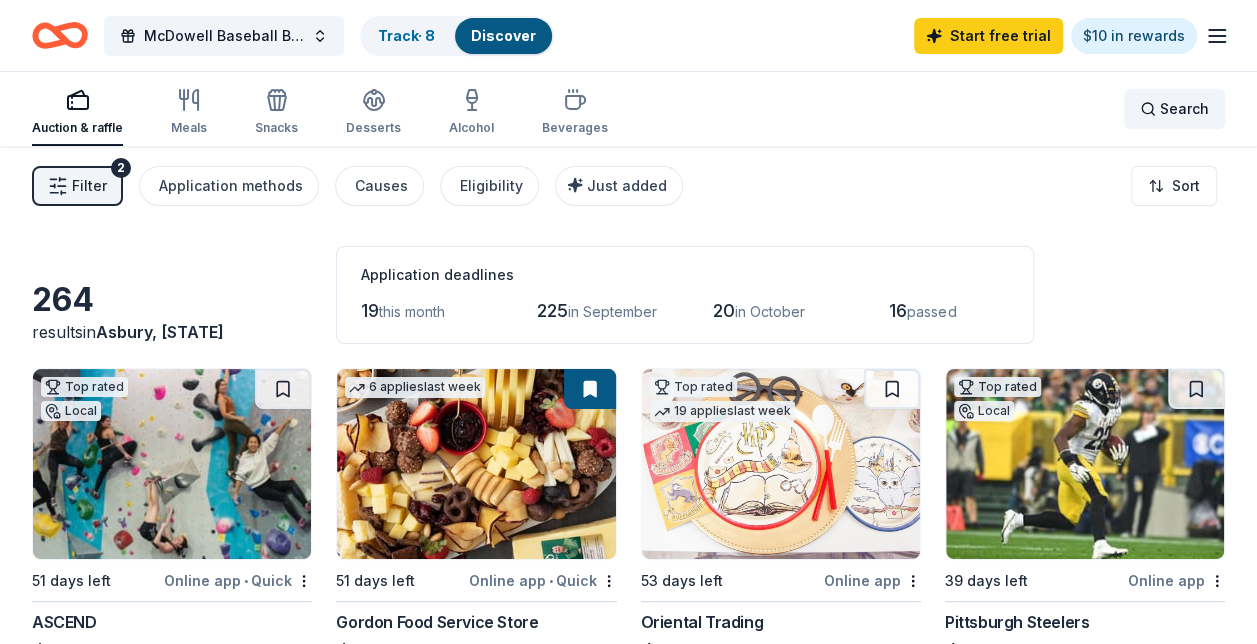 click on "Search" at bounding box center (1184, 109) 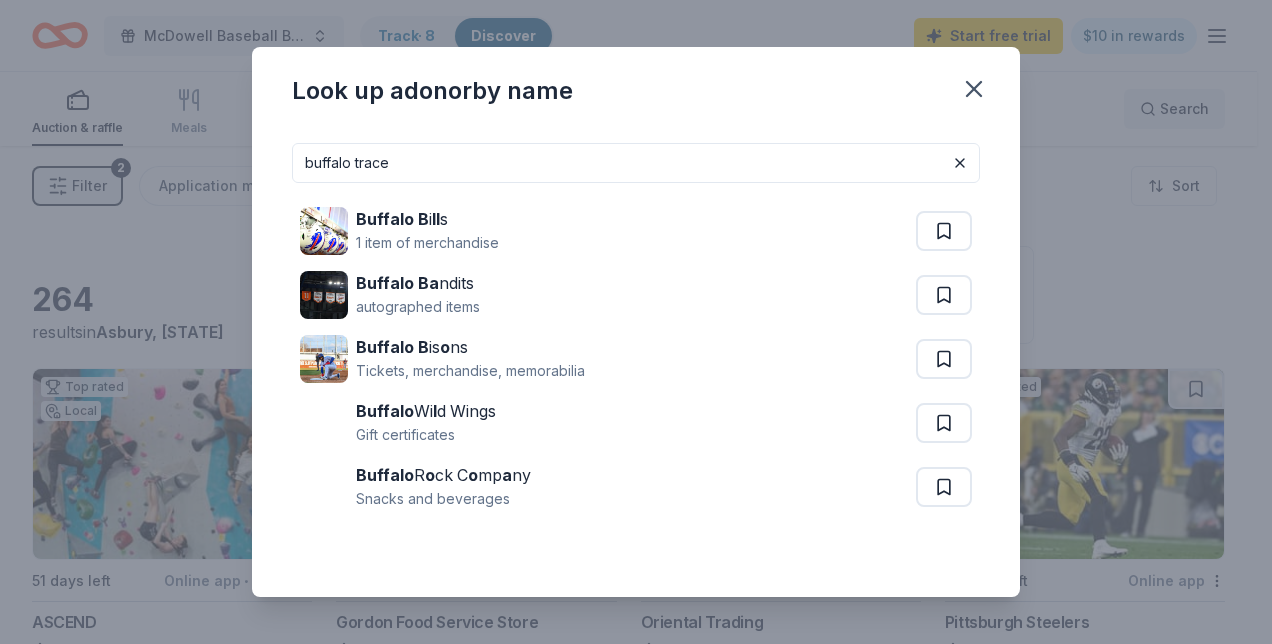 type on "buffalo trace" 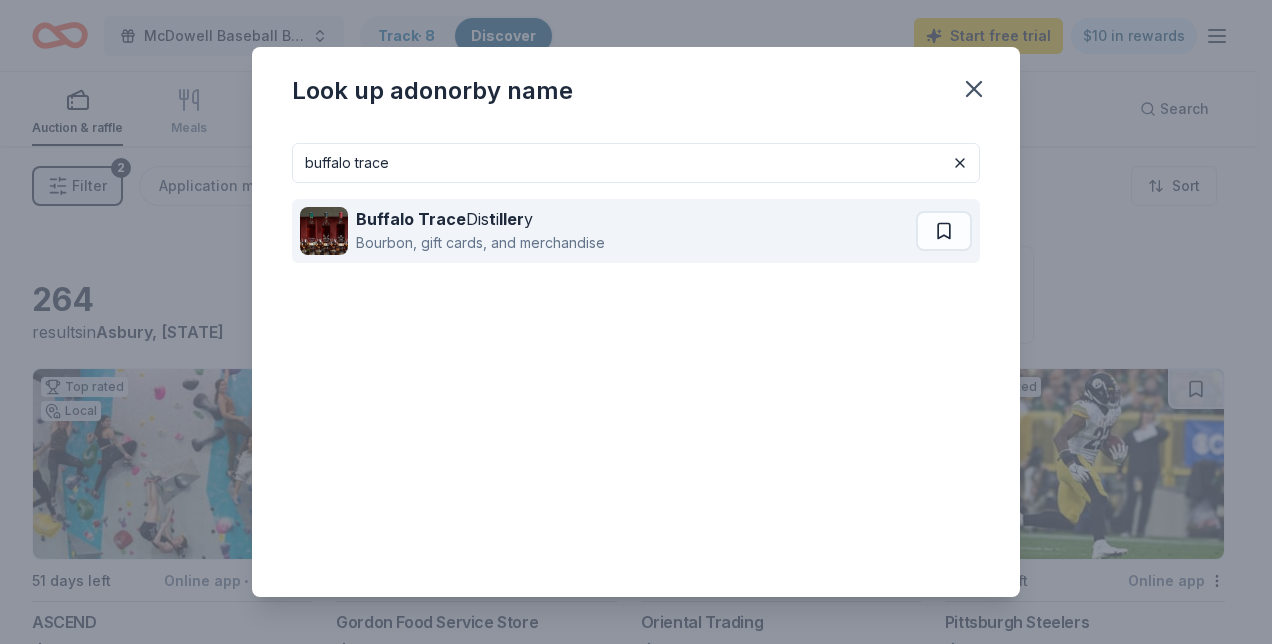click on "Buffalo Trace  Dis t i ller y" at bounding box center (480, 219) 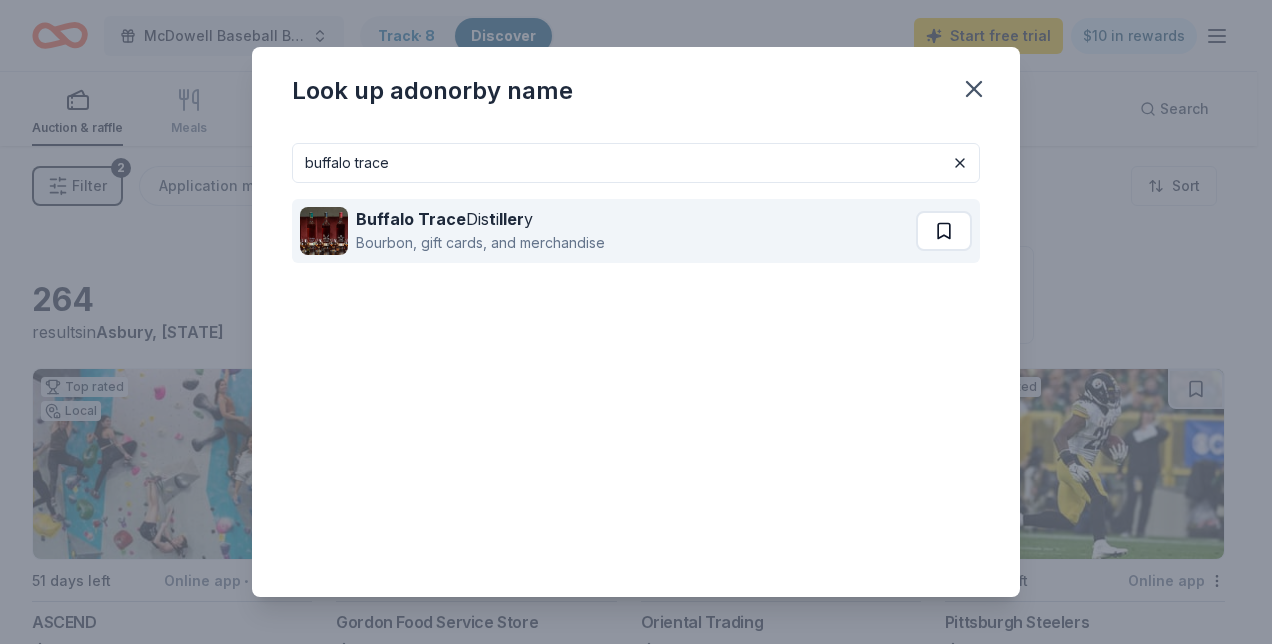 click at bounding box center [944, 231] 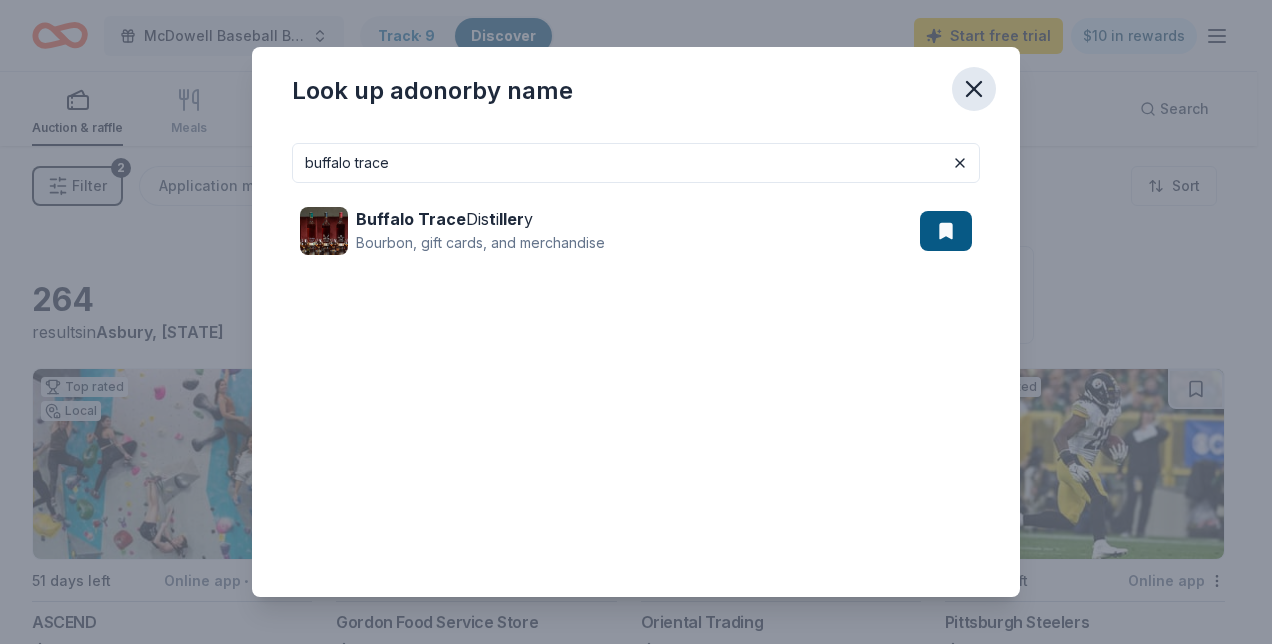 click 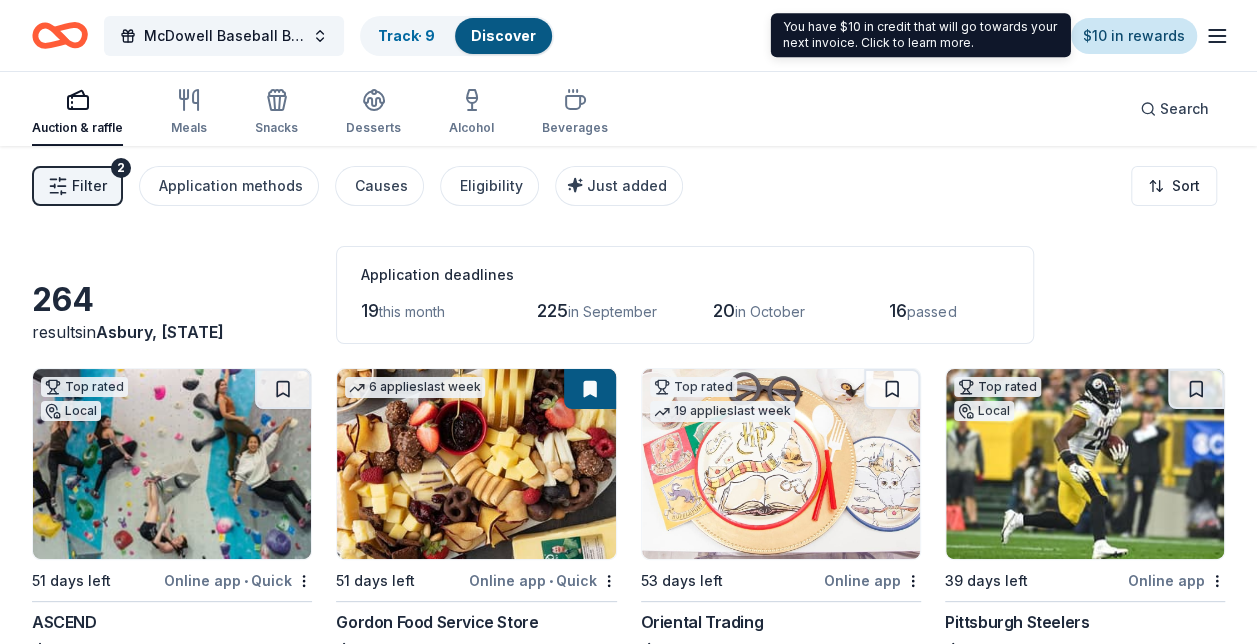 click on "$10 in rewards" at bounding box center (1134, 36) 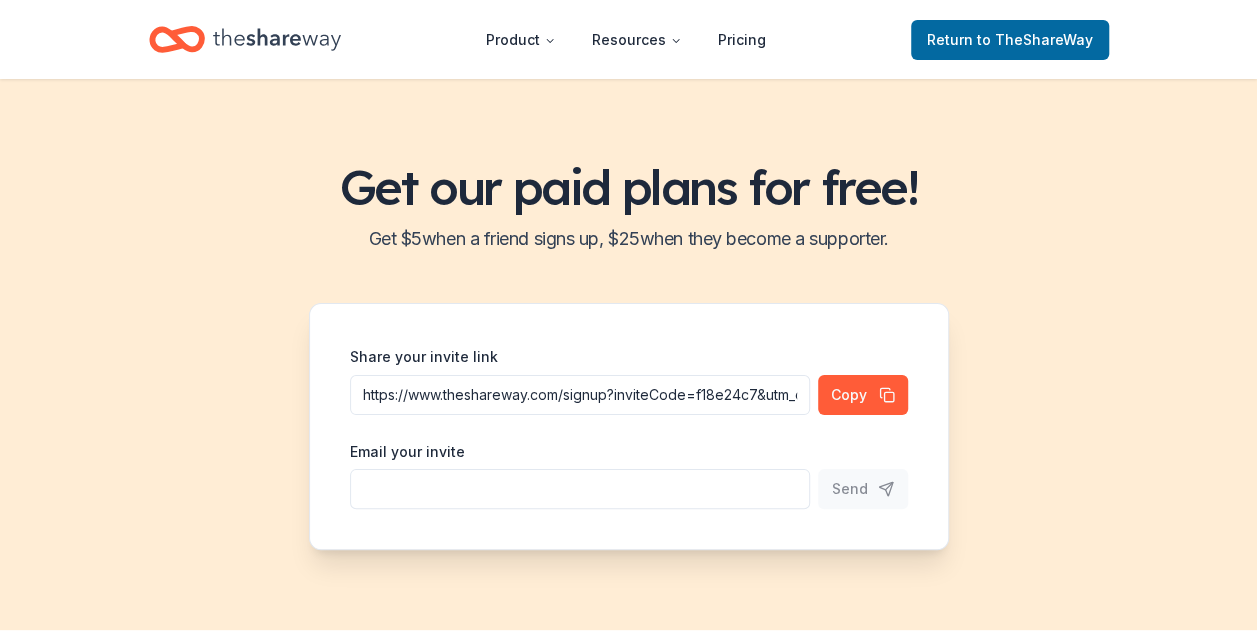 click on "Product Resources Pricing Return to TheShareWay" at bounding box center (629, 39) 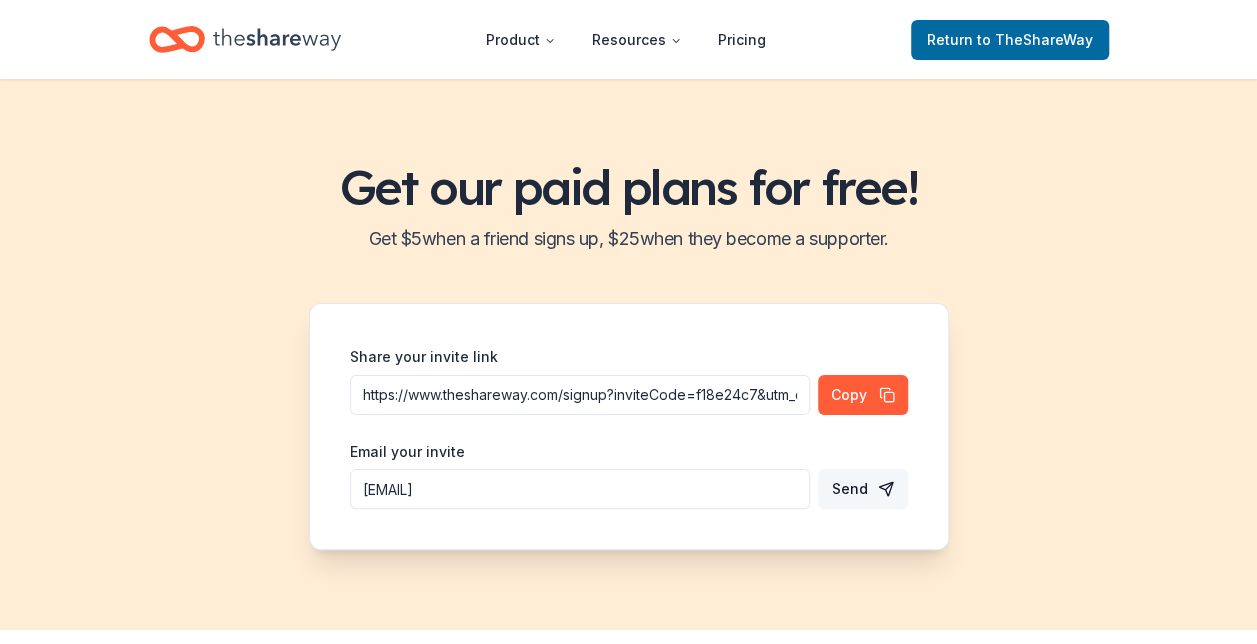 click on "Send" at bounding box center [850, 489] 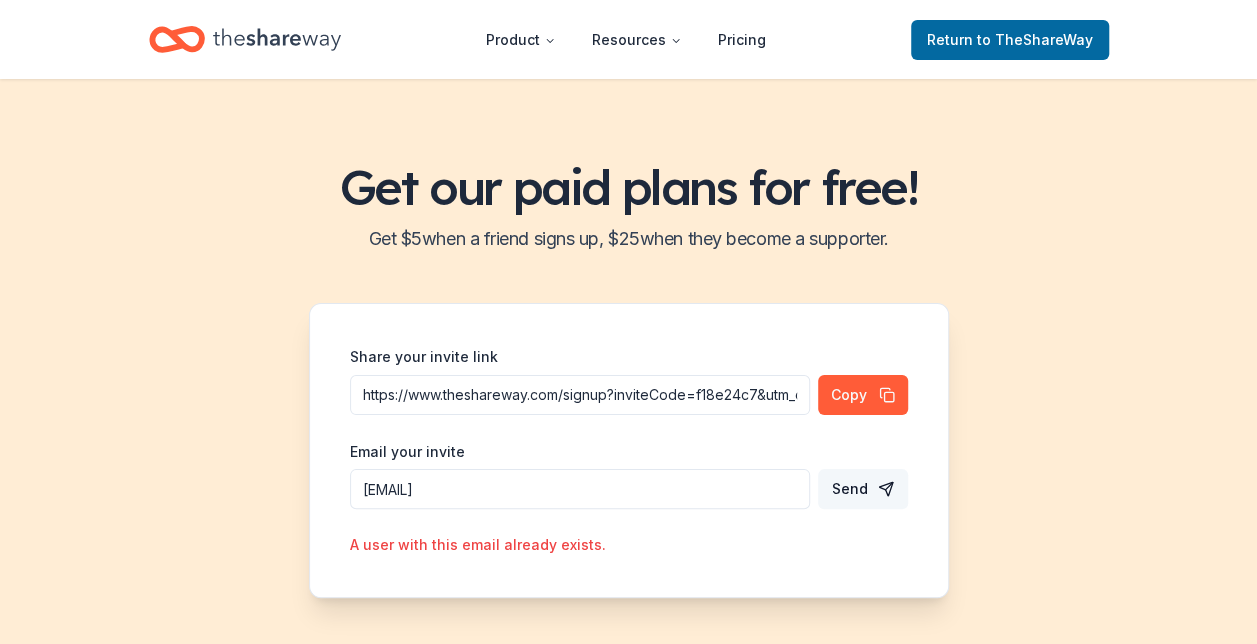 drag, startPoint x: 654, startPoint y: 496, endPoint x: 305, endPoint y: 506, distance: 349.14325 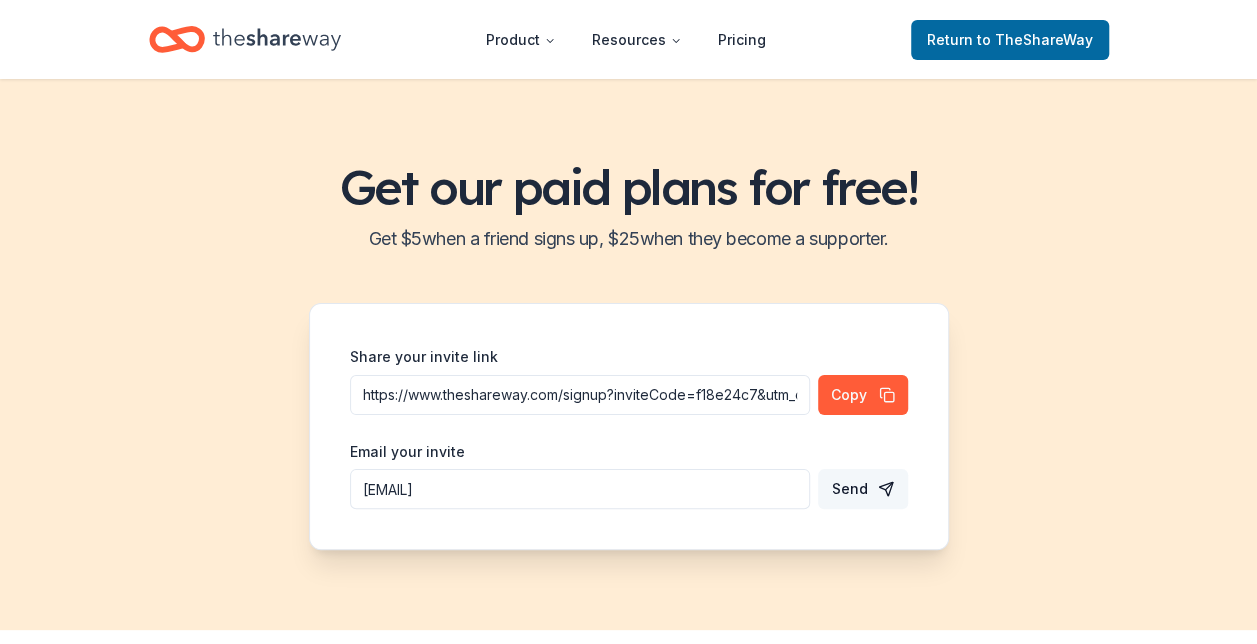 click on "schultzie14@yahoo.com" at bounding box center [580, 395] 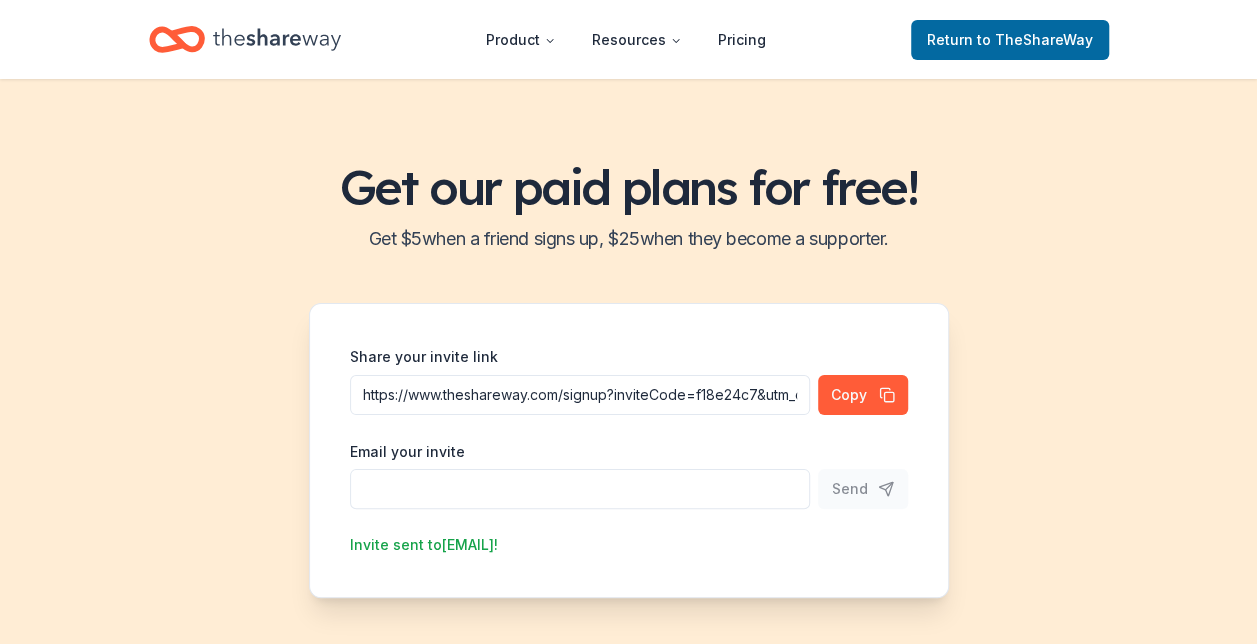 click on "Share your invite link" at bounding box center [580, 395] 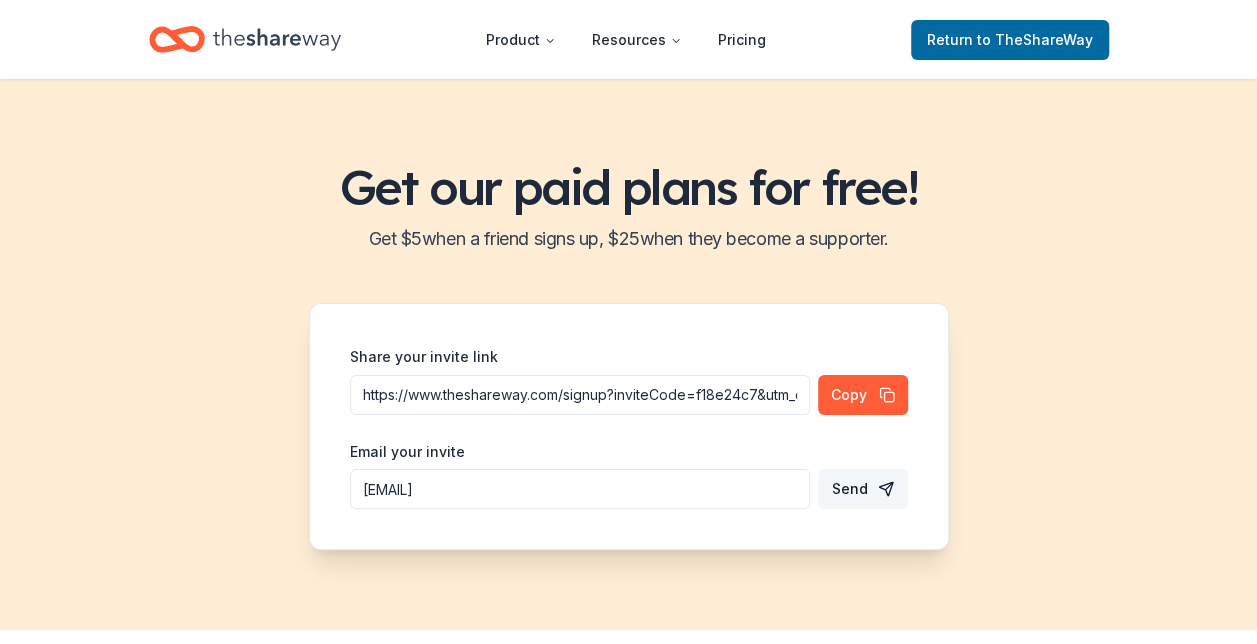 type on "schultzie@myyahoo.com" 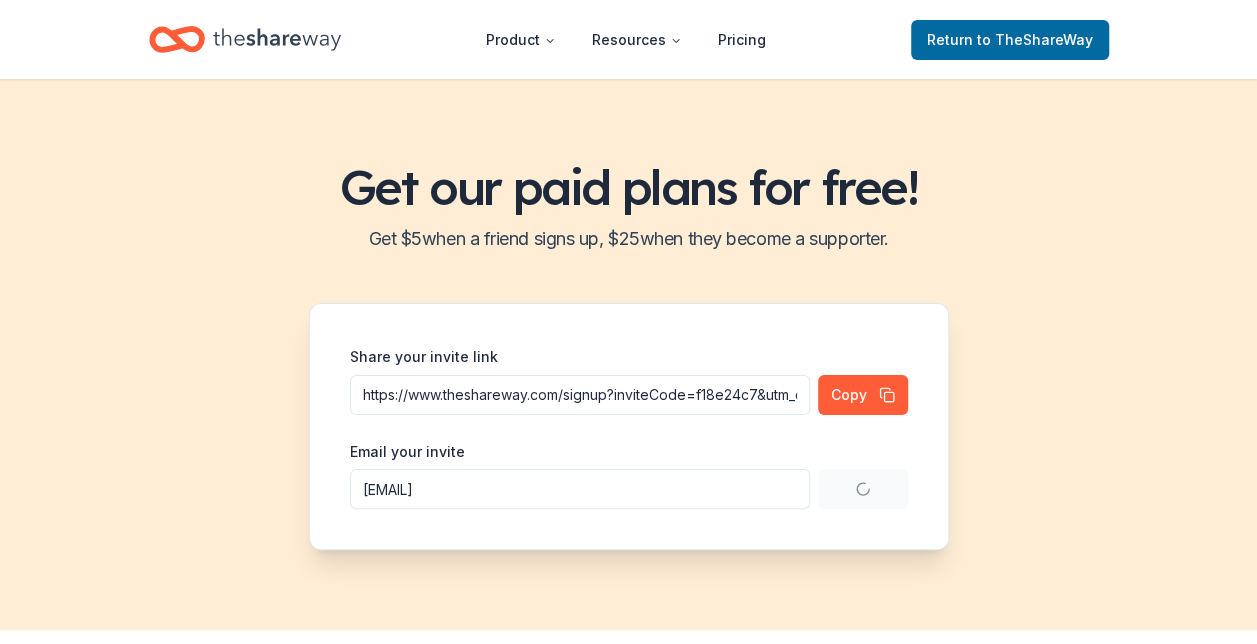 type 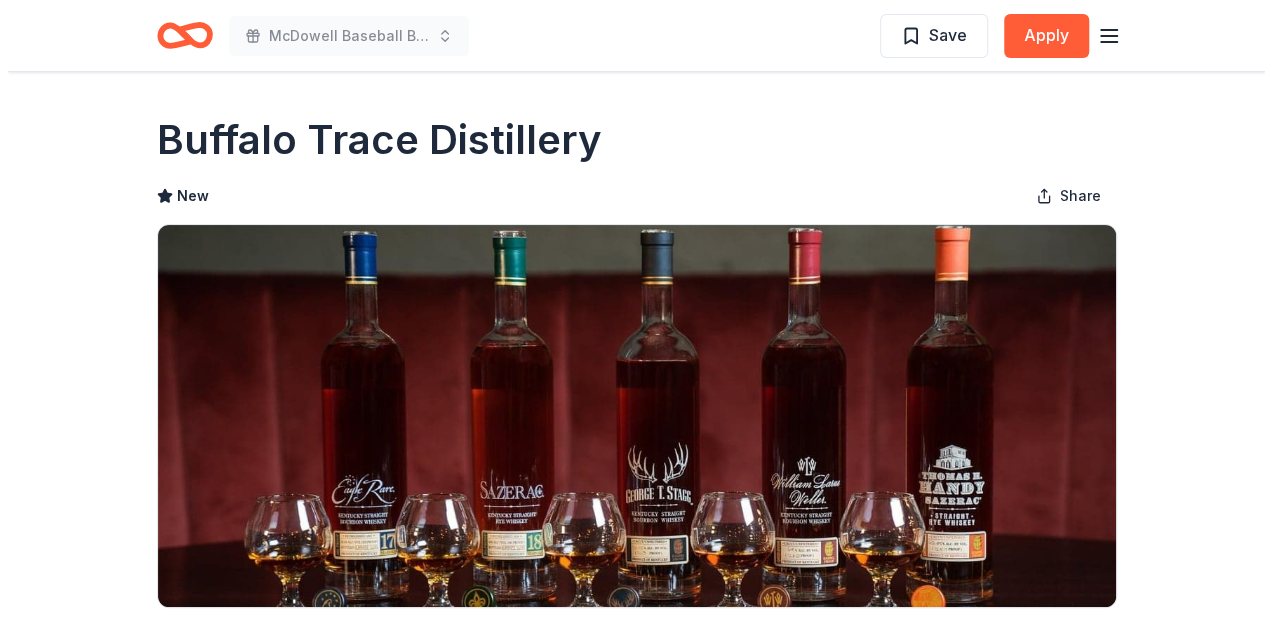 scroll, scrollTop: 400, scrollLeft: 0, axis: vertical 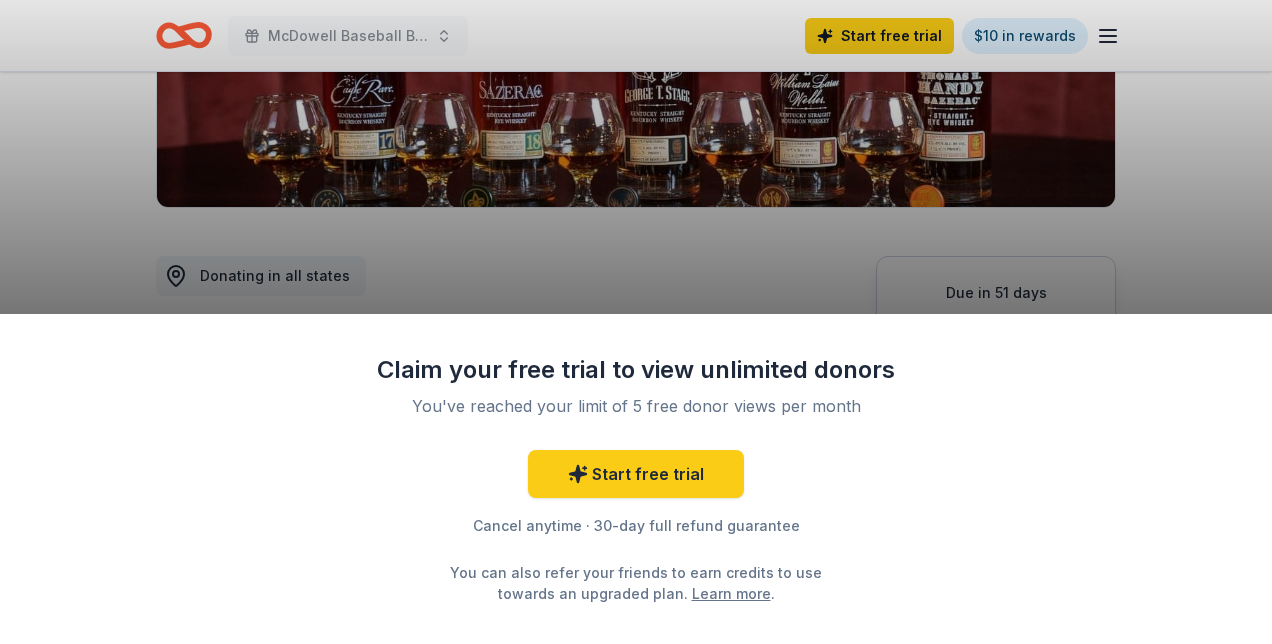 click on "Claim your free trial to view unlimited donors You've reached your limit of 5 free donor views per month Start free  trial Cancel anytime · 30-day full refund guarantee You can also refer your friends to earn credits to use towards an upgraded plan.   Learn more ." at bounding box center [636, 322] 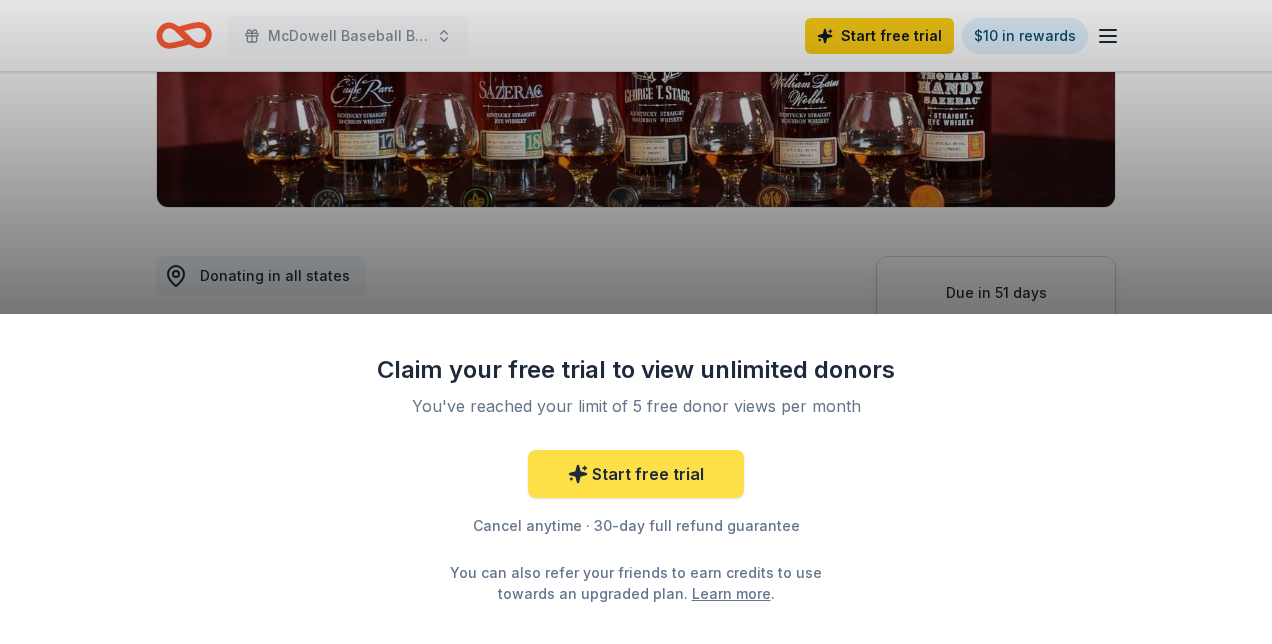 click on "Start free  trial" at bounding box center (636, 474) 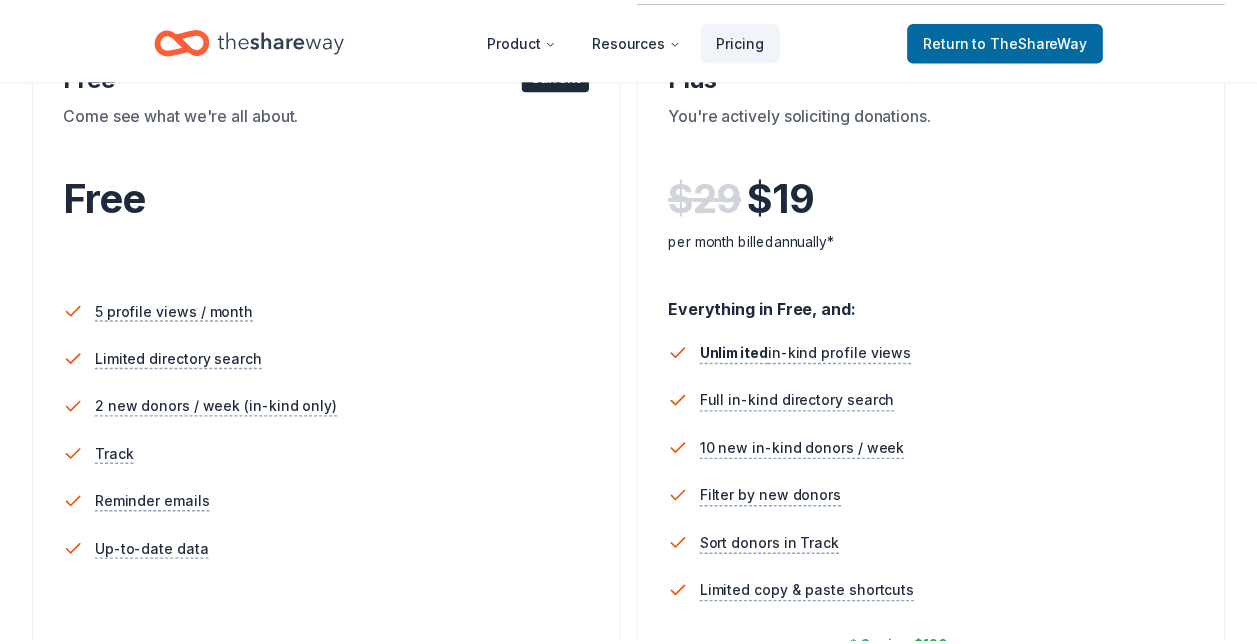 scroll, scrollTop: 0, scrollLeft: 0, axis: both 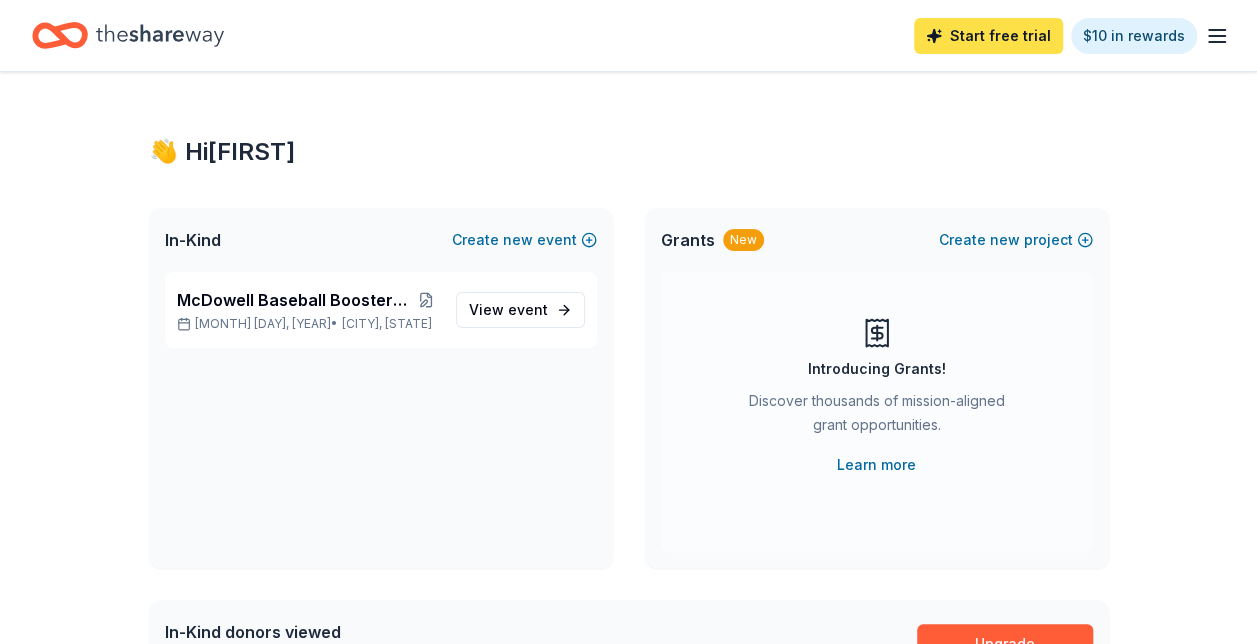 click on "Start free  trial" at bounding box center (988, 36) 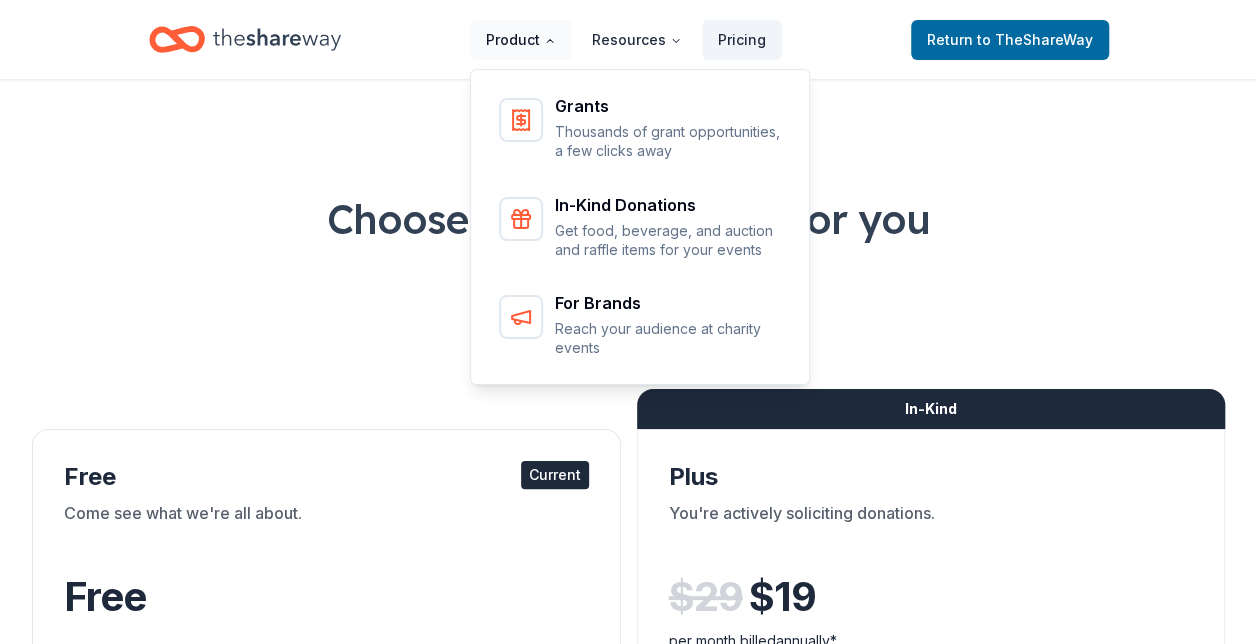 click on "Product" at bounding box center (521, 40) 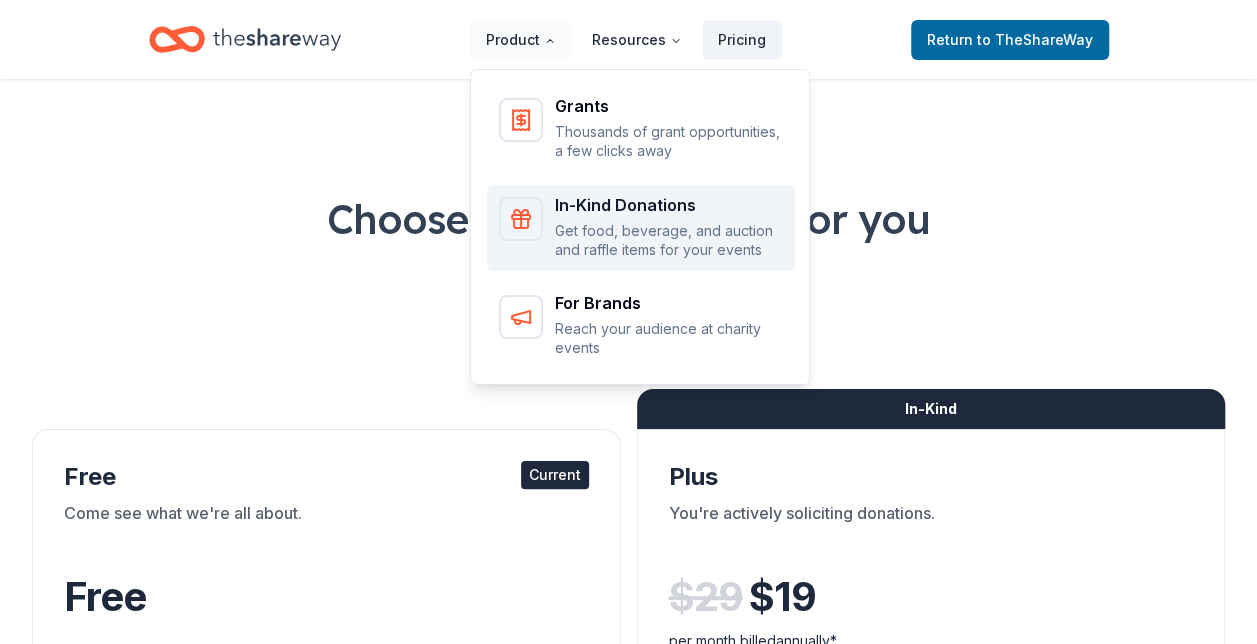 click on "In-Kind Donations" at bounding box center (669, 205) 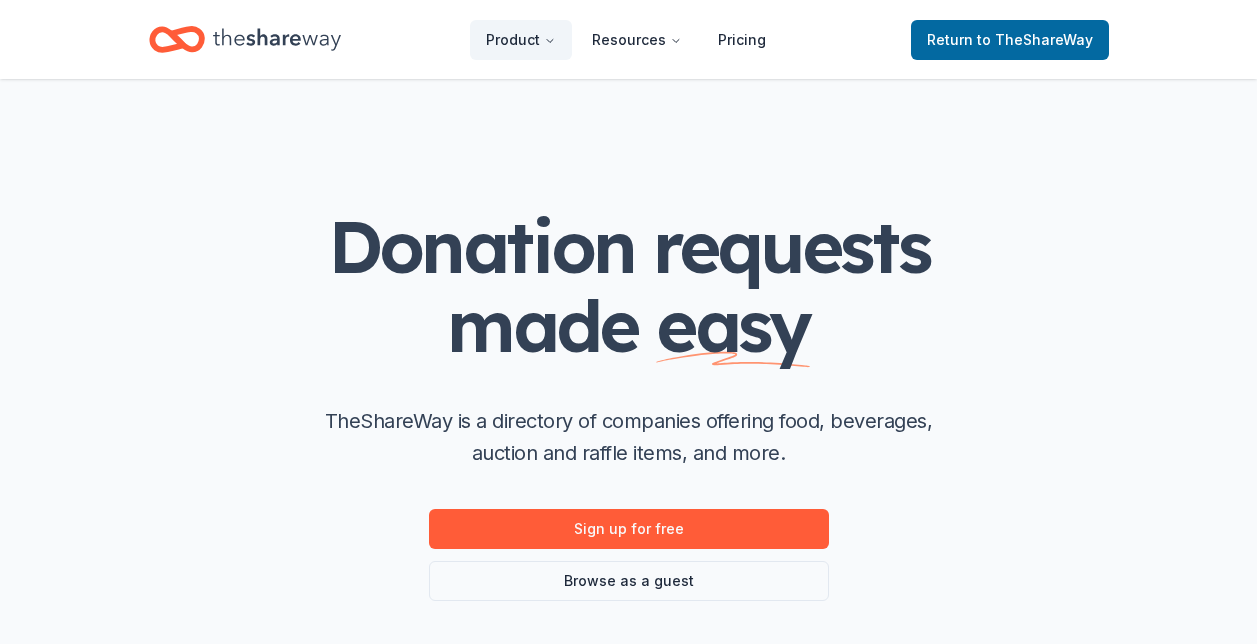 scroll, scrollTop: 0, scrollLeft: 0, axis: both 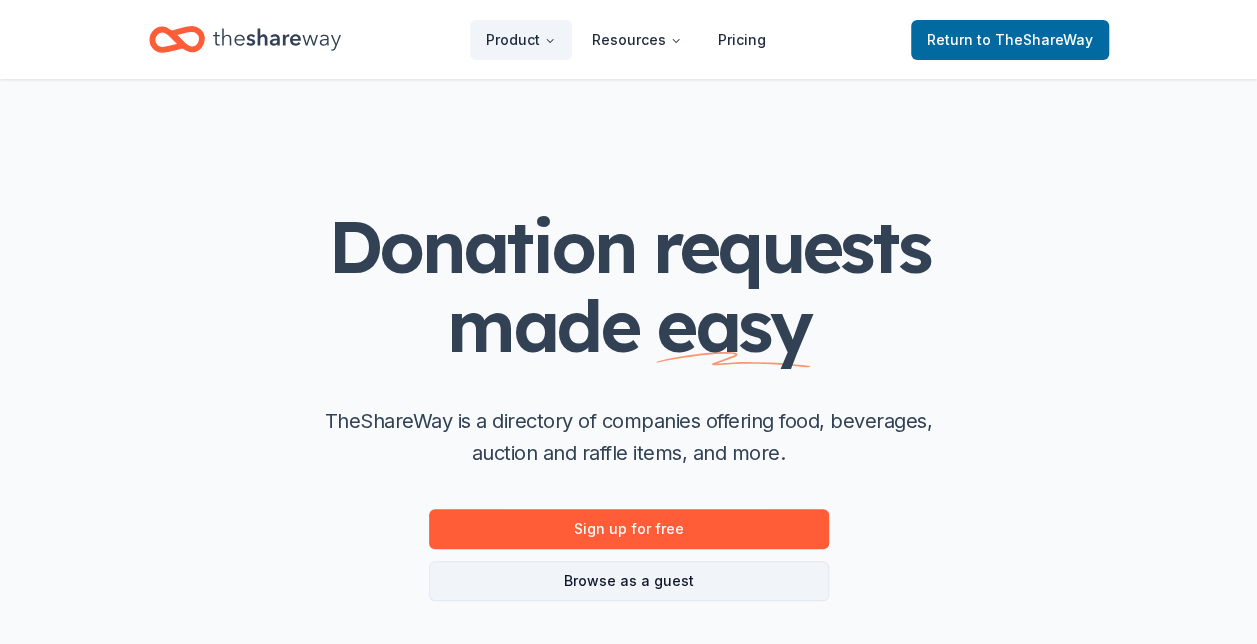 click on "Browse as a guest" at bounding box center (629, 581) 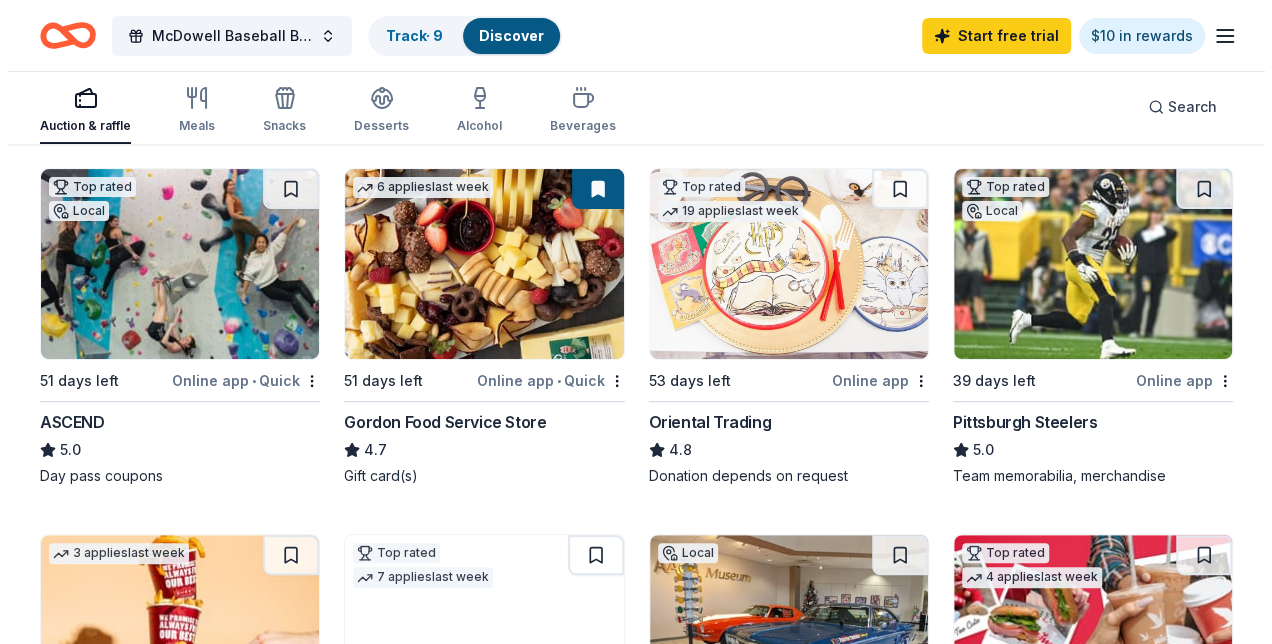scroll, scrollTop: 100, scrollLeft: 0, axis: vertical 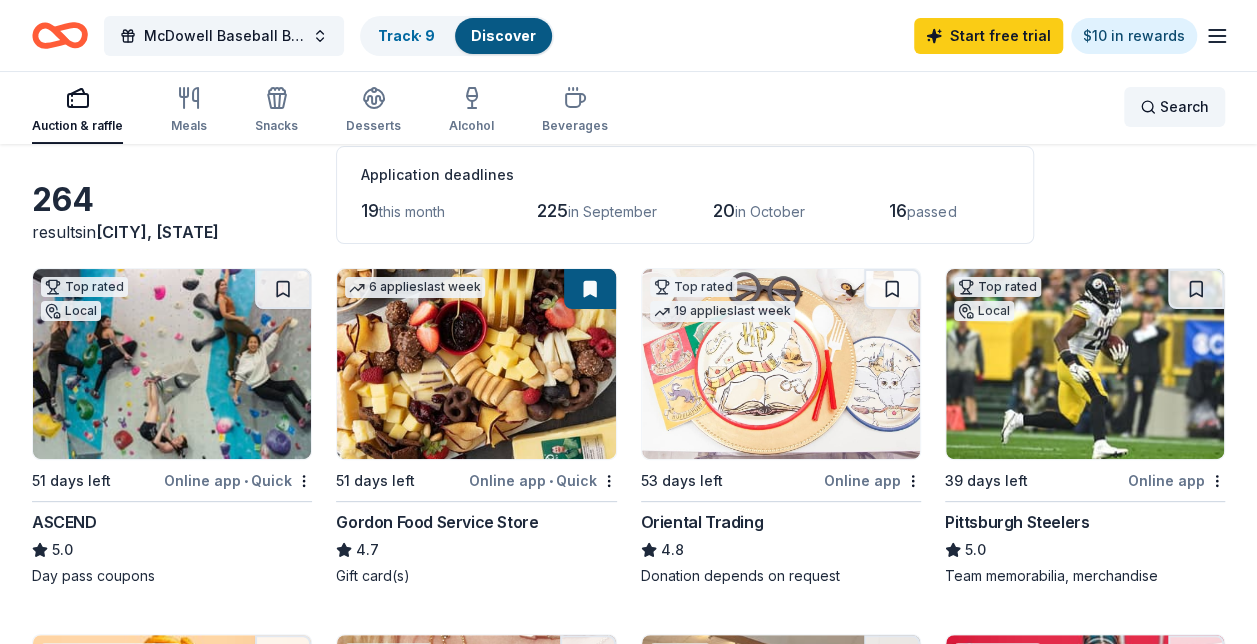 click on "Search" at bounding box center [1184, 107] 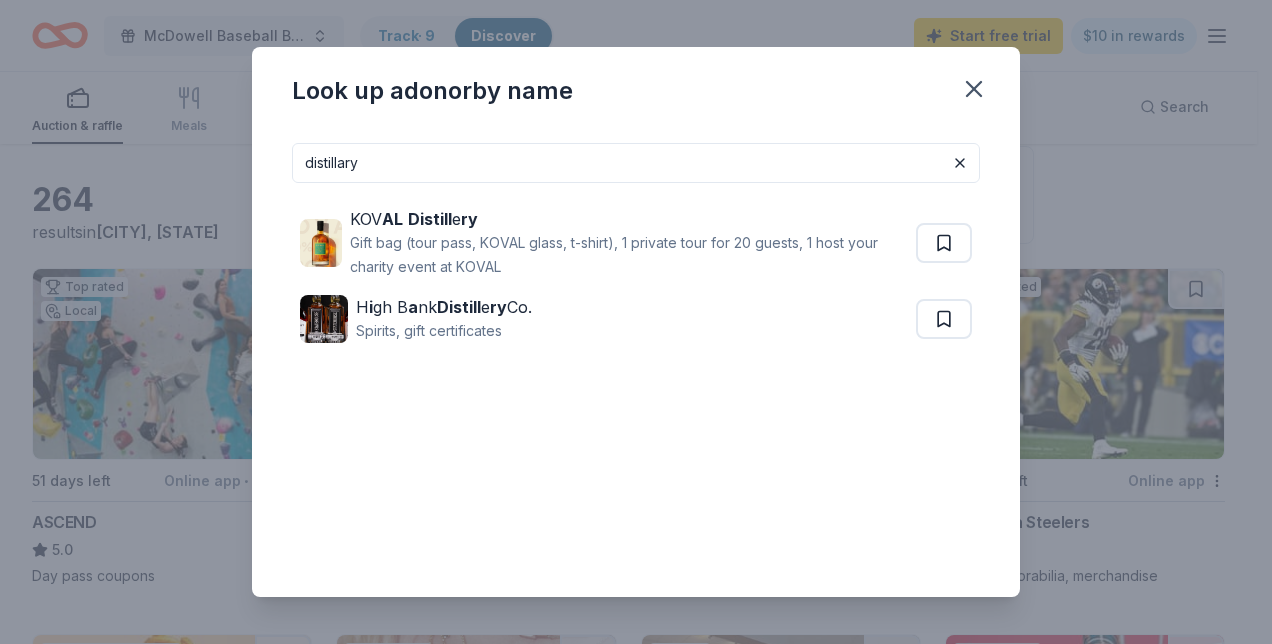 drag, startPoint x: 531, startPoint y: 164, endPoint x: 268, endPoint y: 158, distance: 263.06842 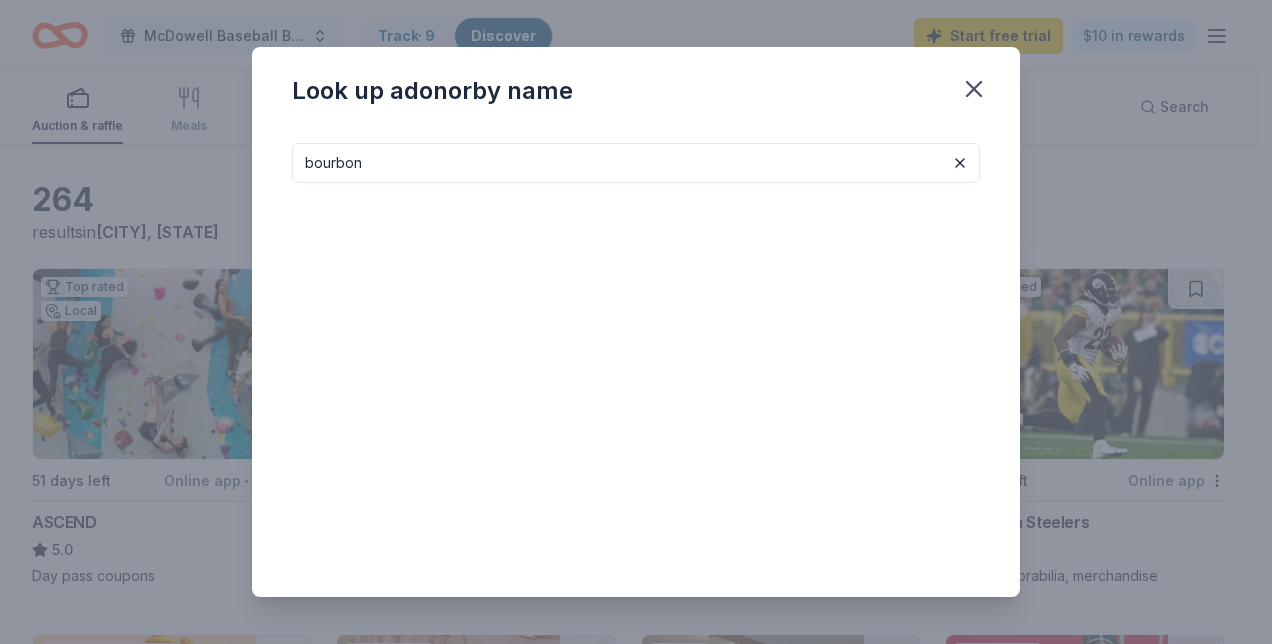 type on "bourbon" 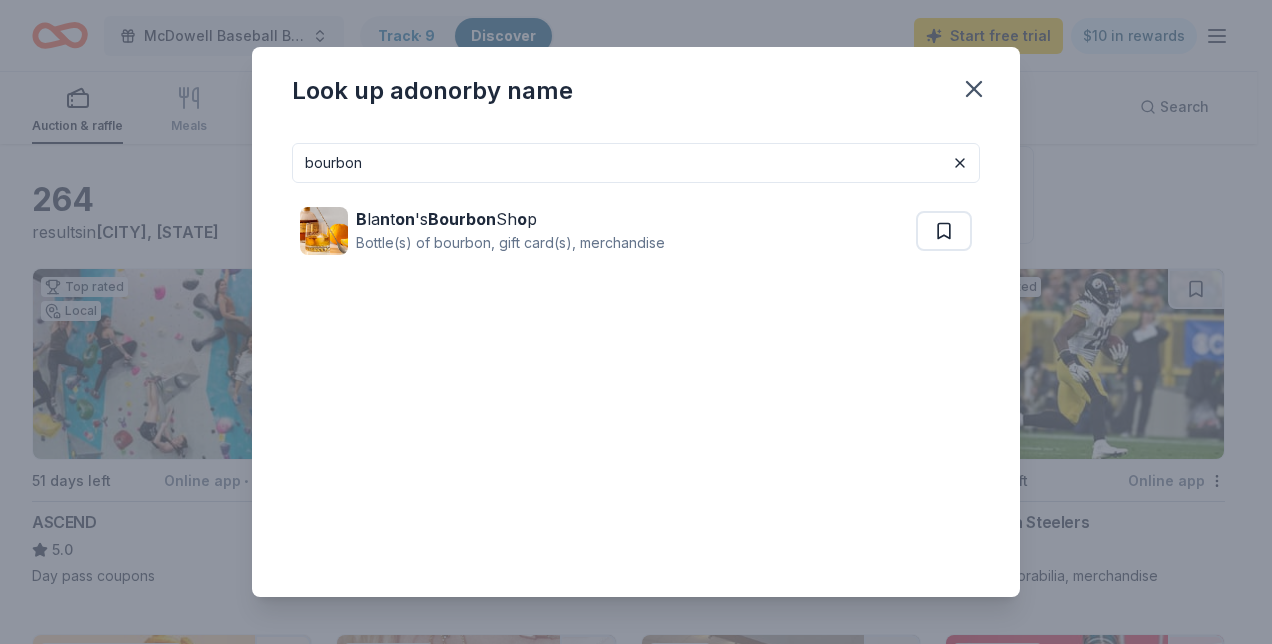 drag, startPoint x: 386, startPoint y: 152, endPoint x: 302, endPoint y: 166, distance: 85.158676 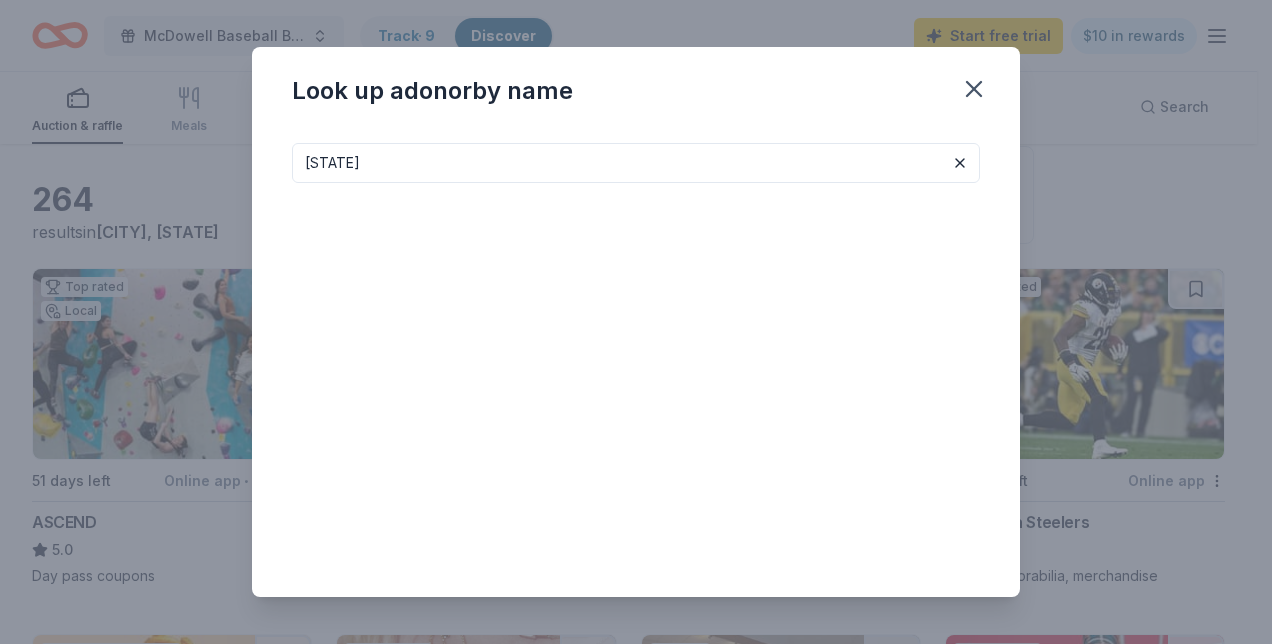 type on "kentucky" 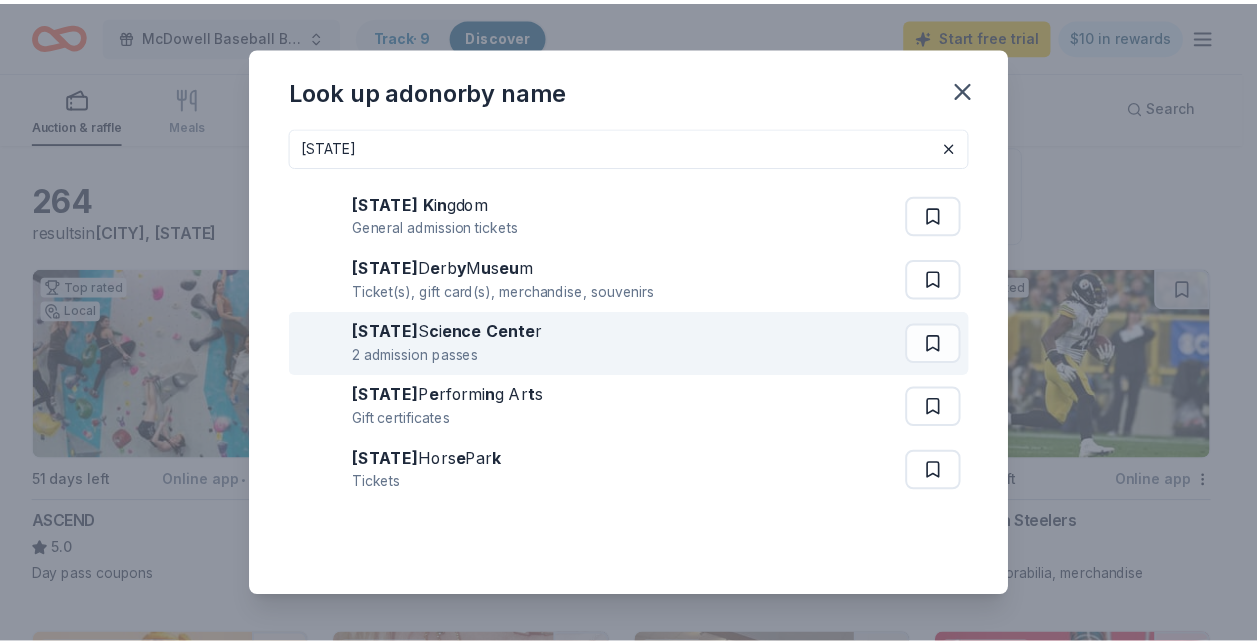 scroll, scrollTop: 25, scrollLeft: 0, axis: vertical 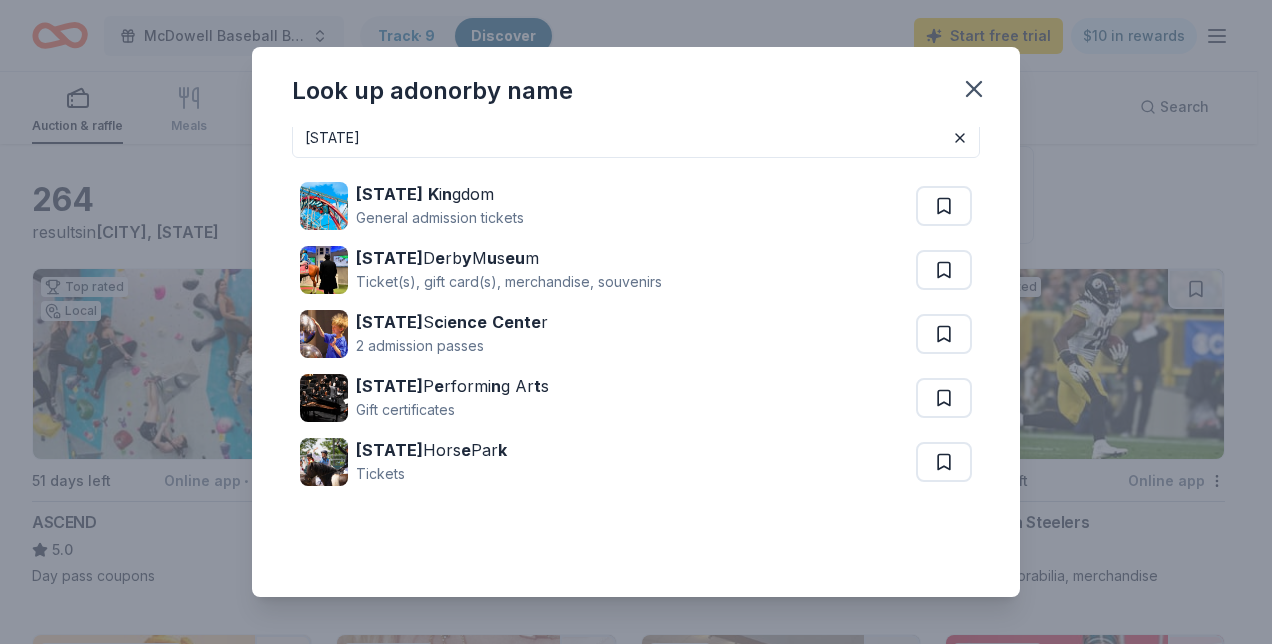 drag, startPoint x: 365, startPoint y: 150, endPoint x: 298, endPoint y: 151, distance: 67.00746 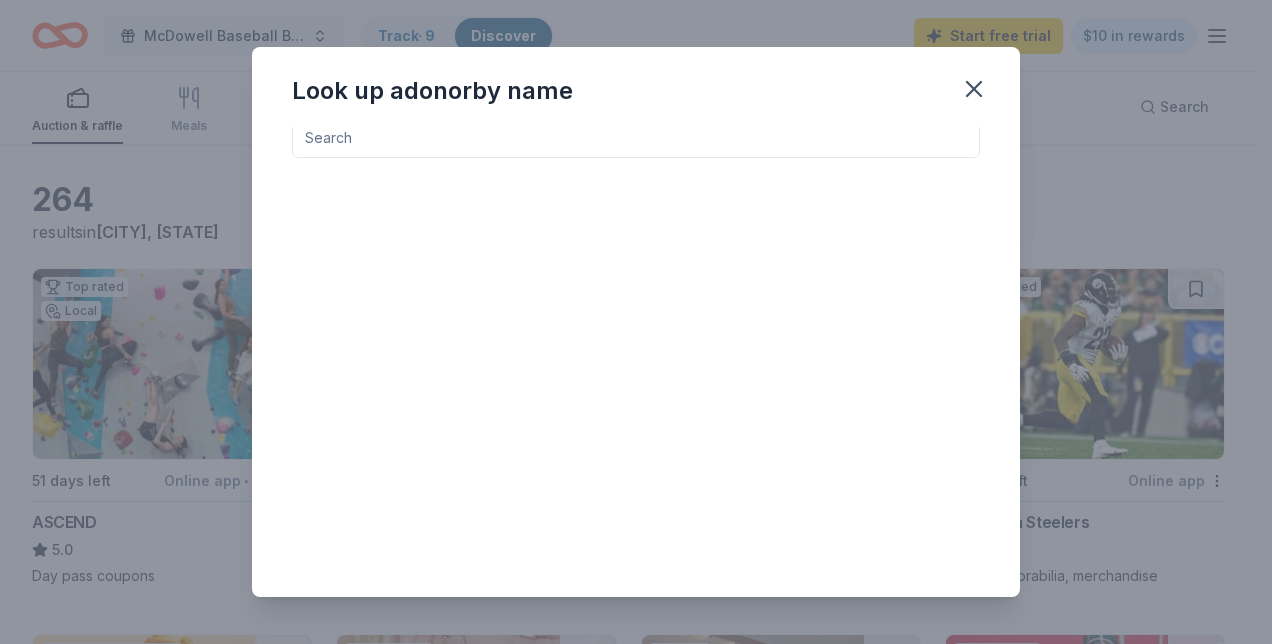 type 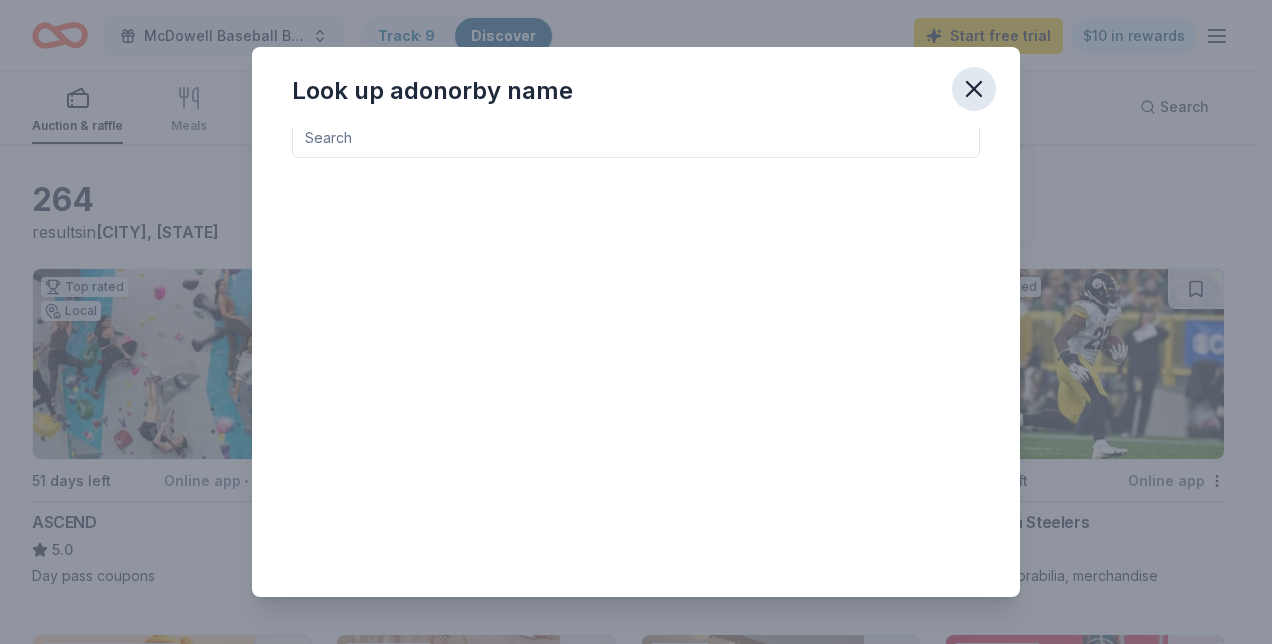 click 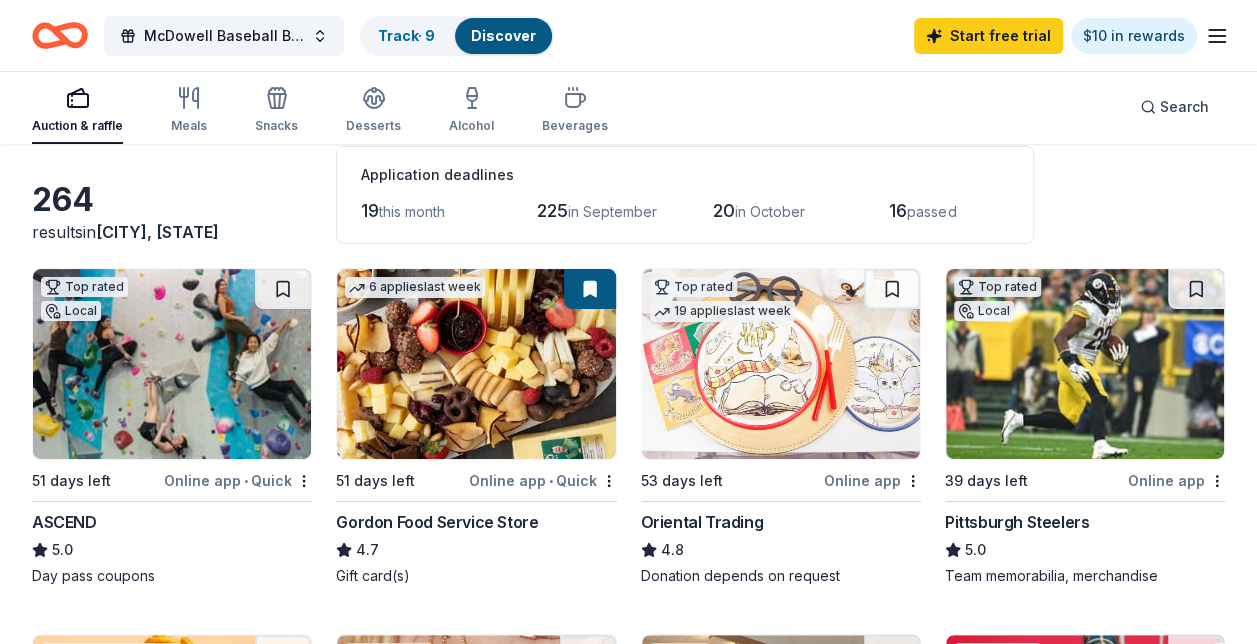 click on "this month" at bounding box center [412, 211] 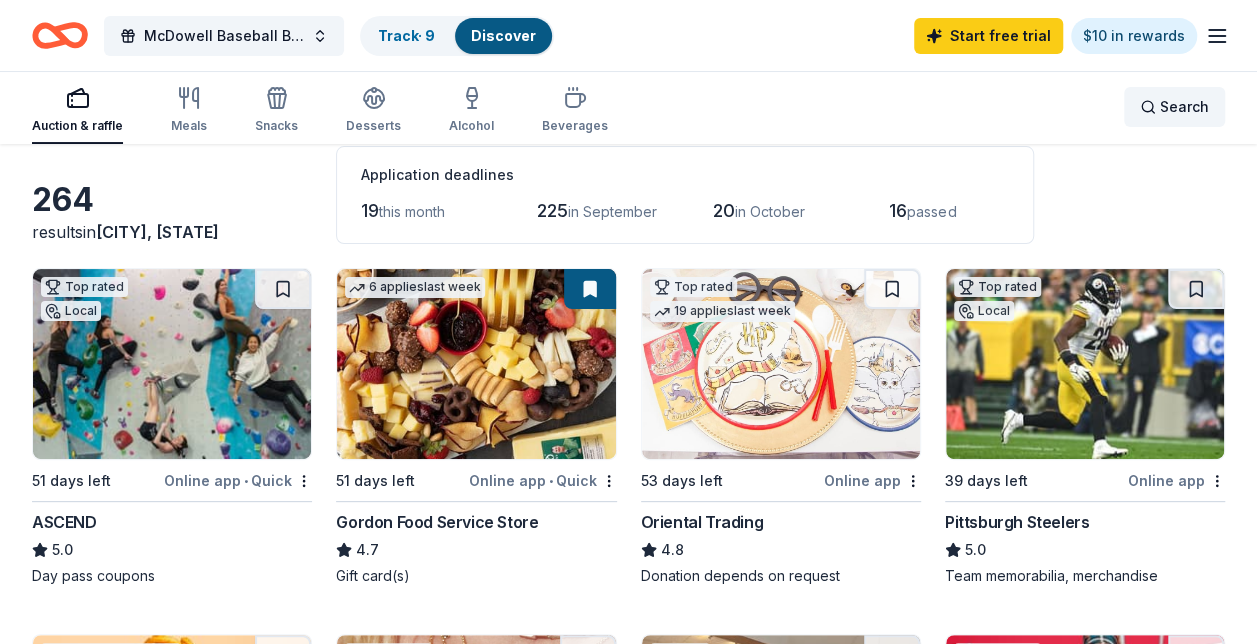 click on "Search" at bounding box center [1184, 107] 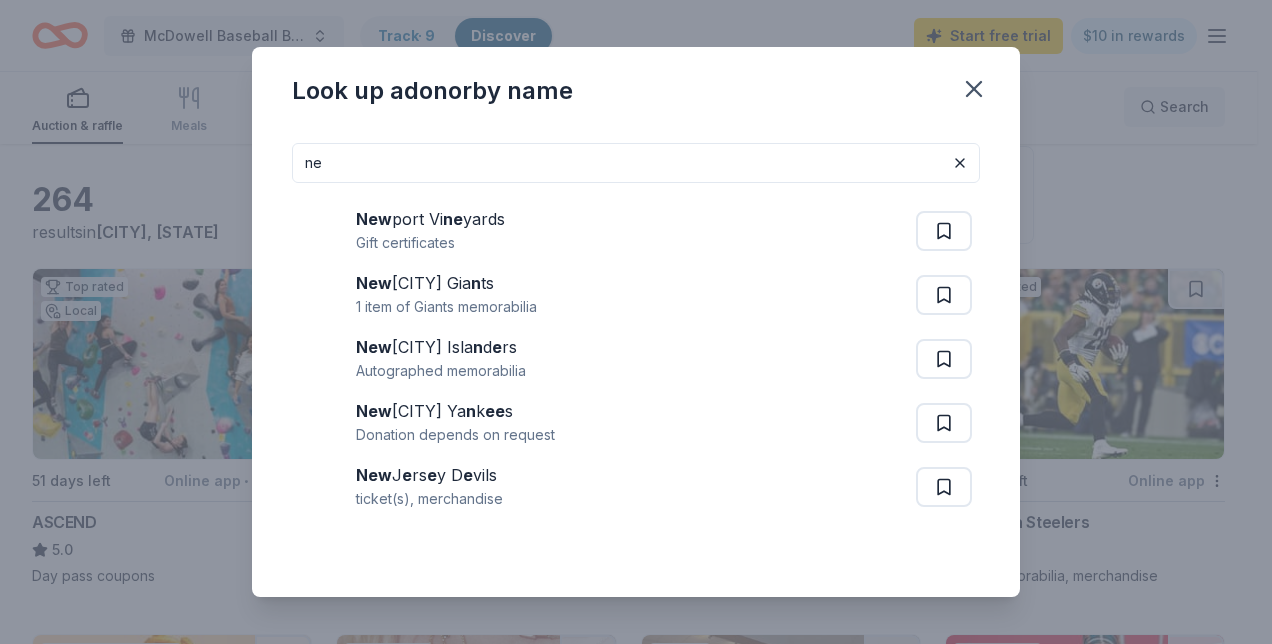 type on "n" 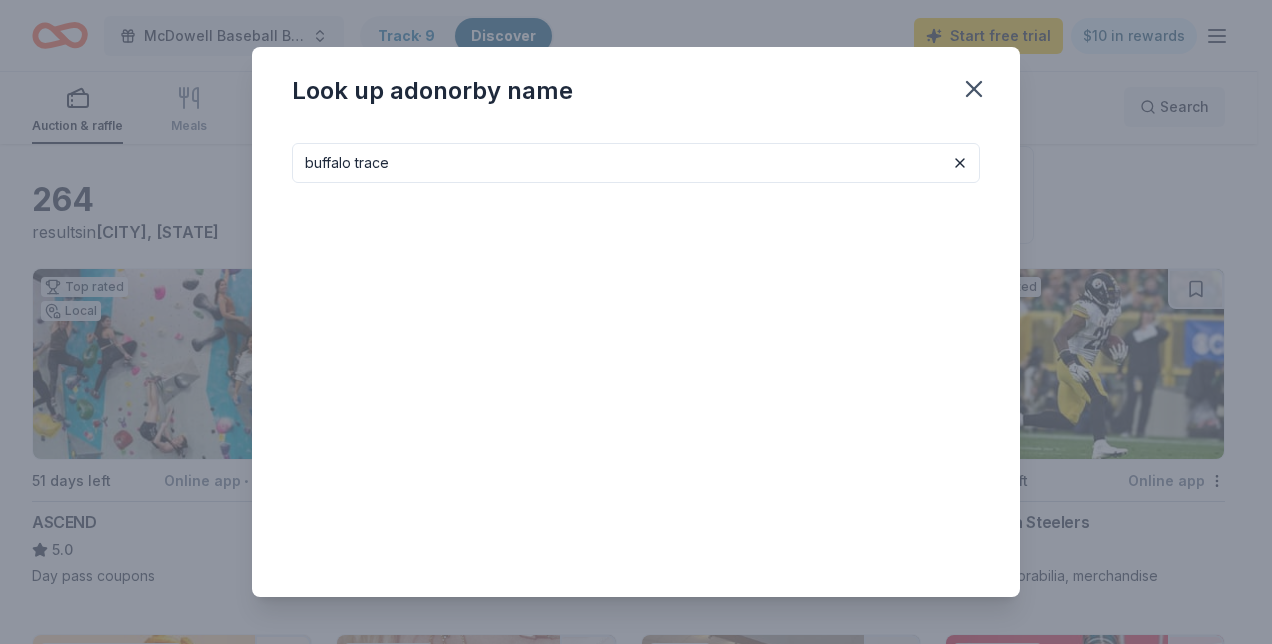 type on "buffalo trace" 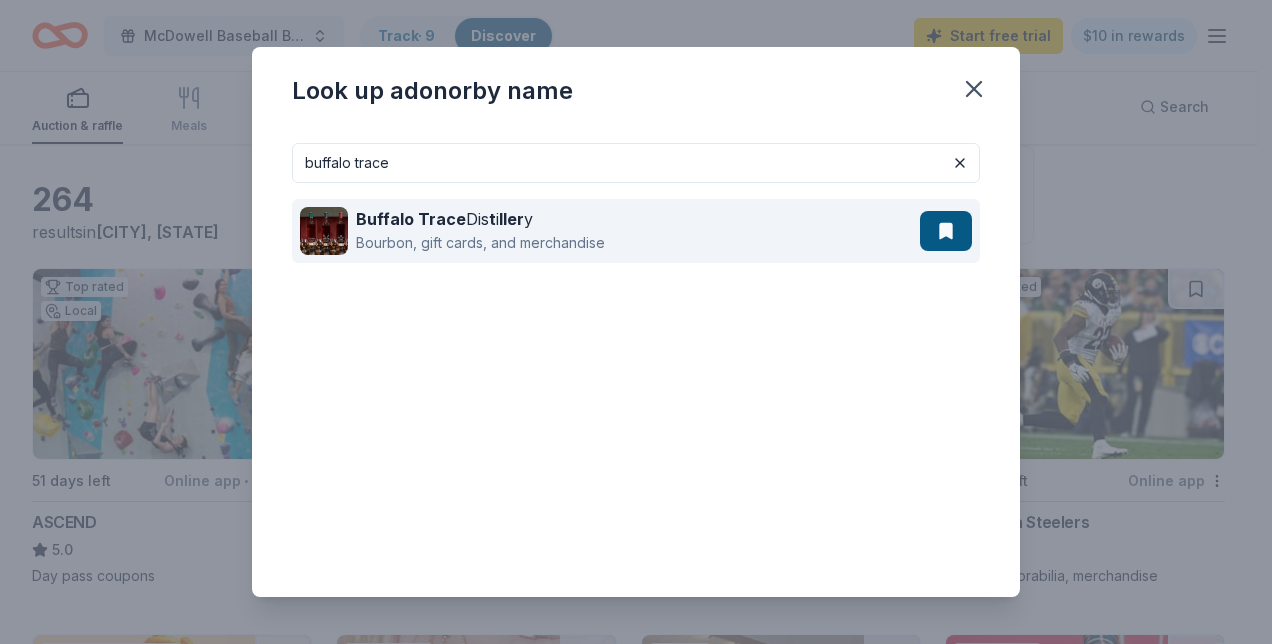 click on "Buffalo Trace  Dis t i ller y" at bounding box center (480, 219) 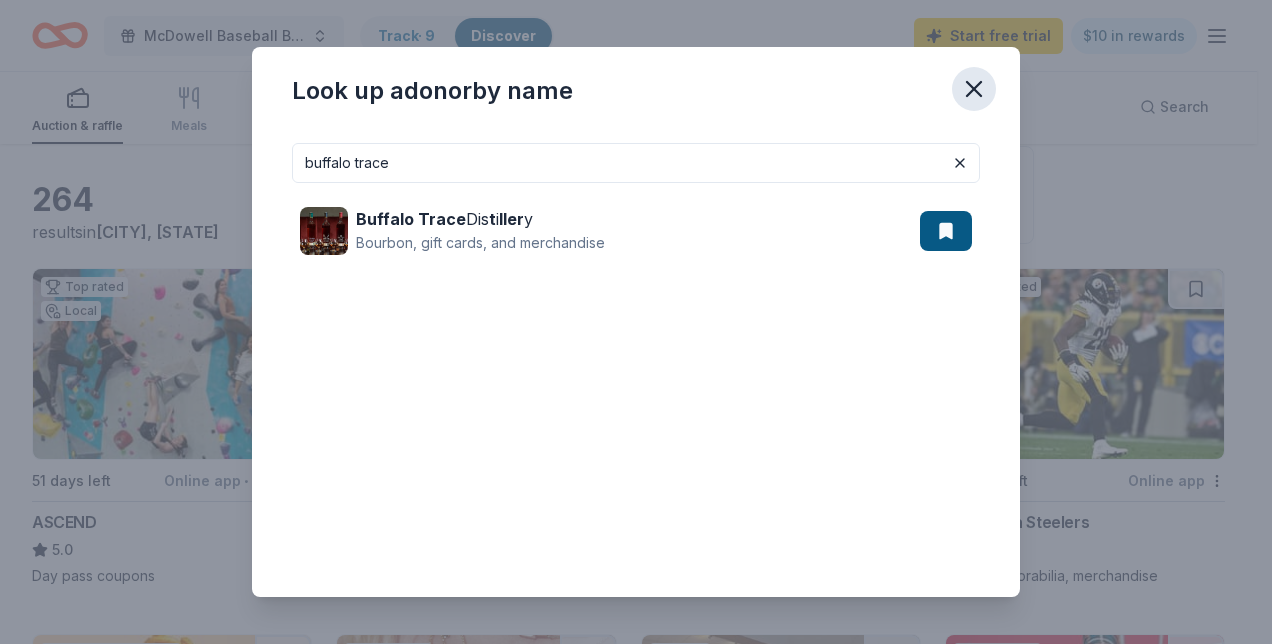 click 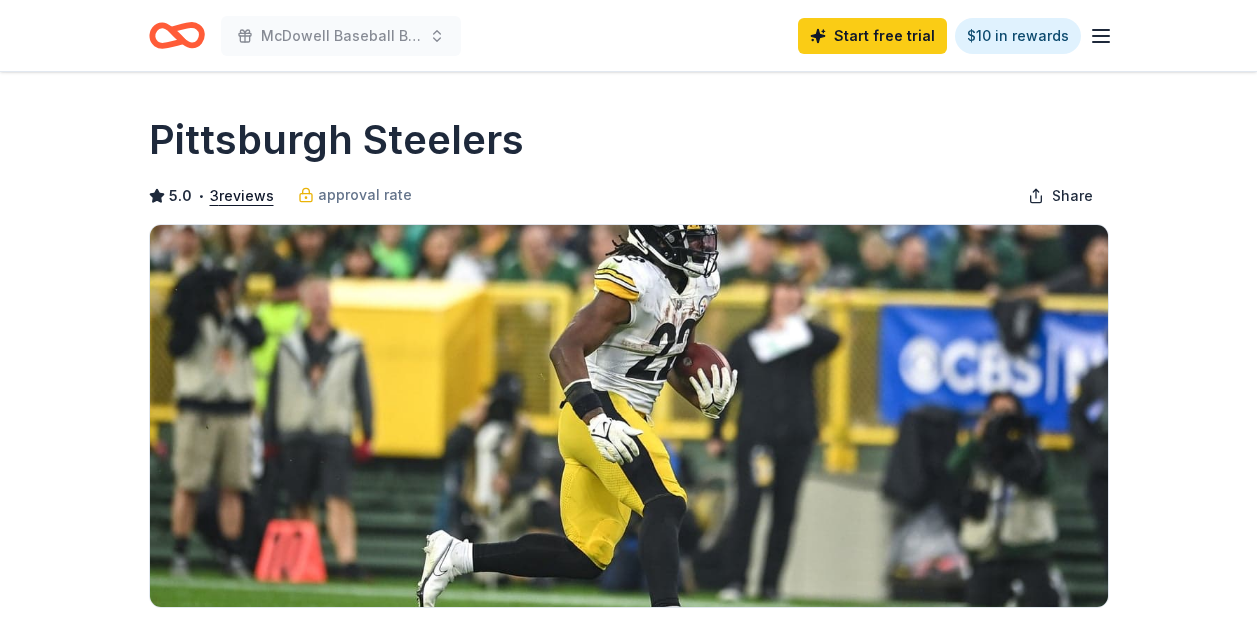 scroll, scrollTop: 0, scrollLeft: 0, axis: both 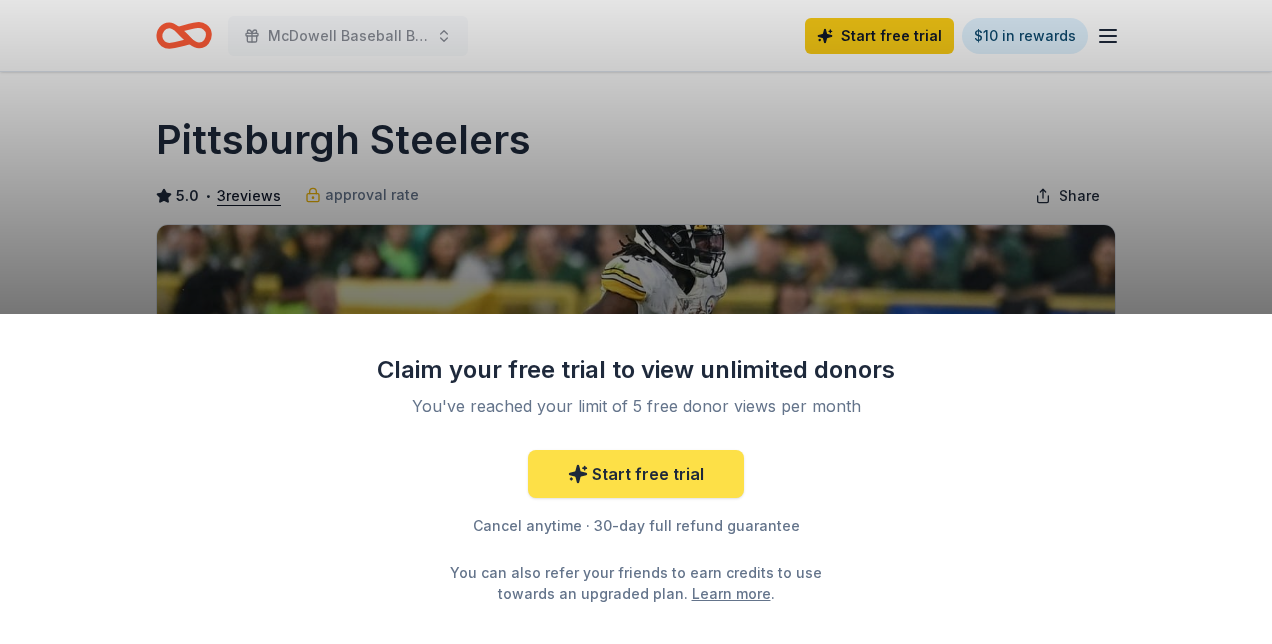 click on "Start free  trial" at bounding box center [636, 474] 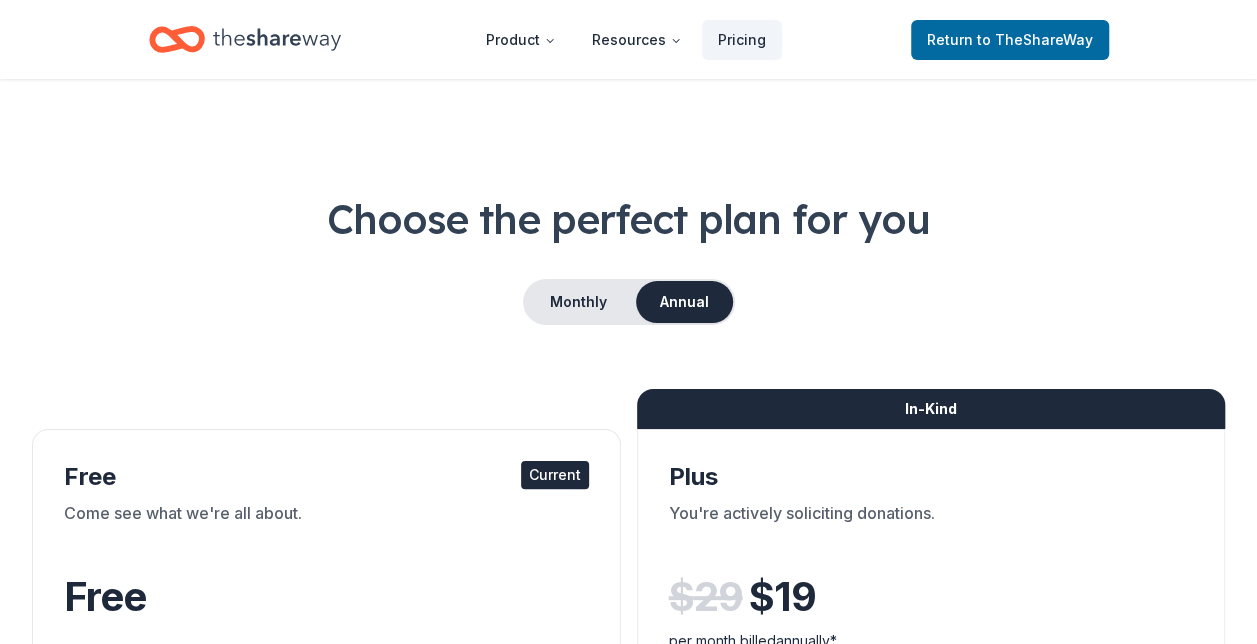 click on "Free Current Come see what we're all about. Free 5 profile views / month Limited directory search 2 new donors / week (in-kind only) Track Reminder emails Up-to-date data" at bounding box center (326, 789) 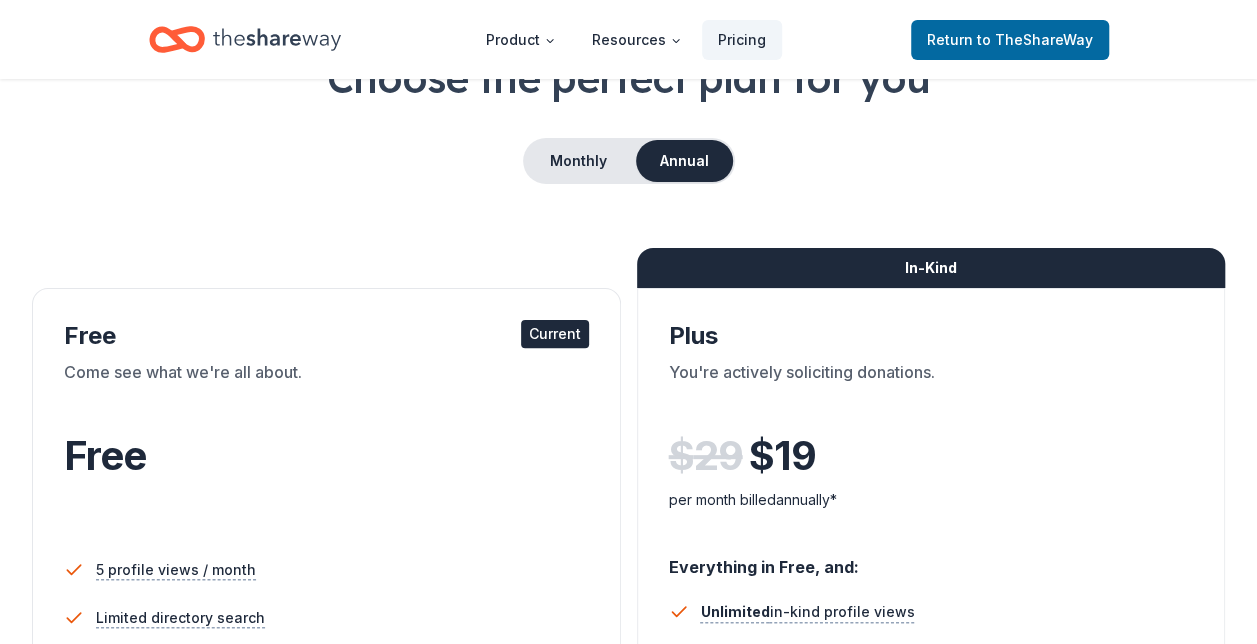 scroll, scrollTop: 0, scrollLeft: 0, axis: both 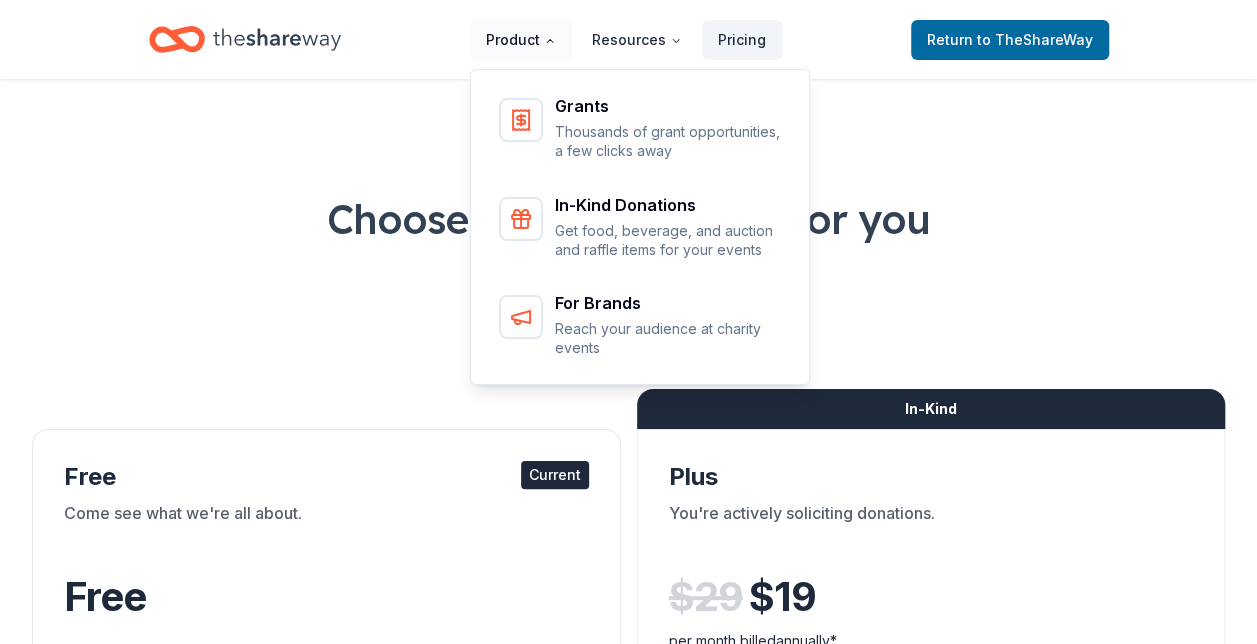 click on "Product" at bounding box center (521, 40) 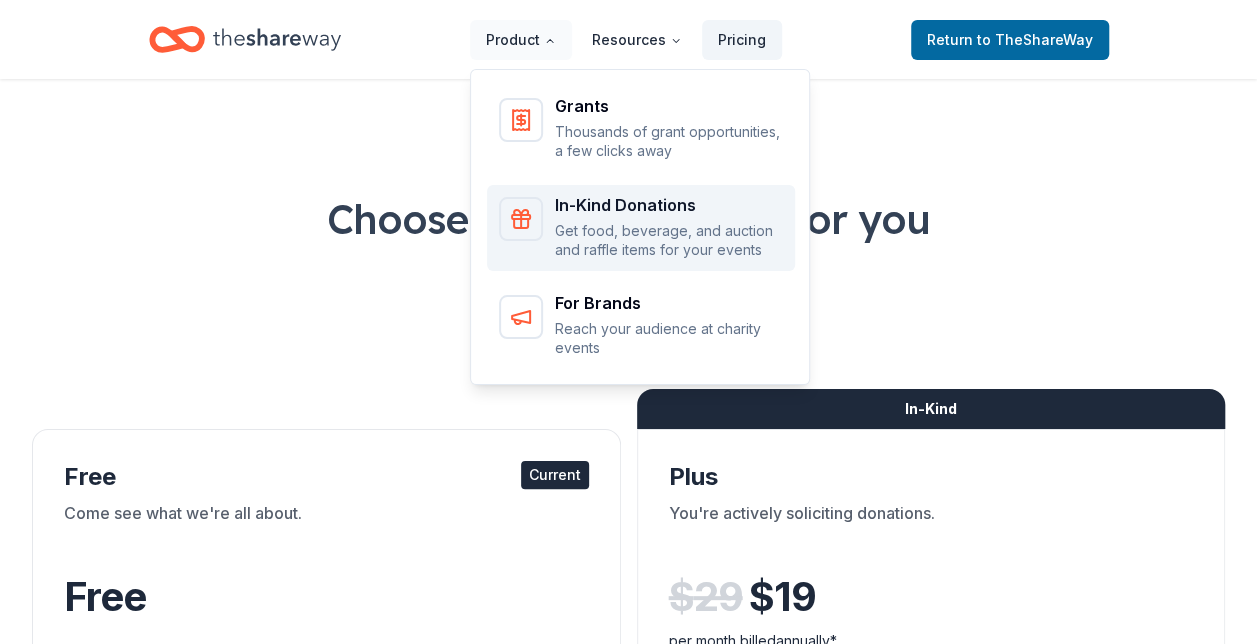 click on "Get food, beverage, and auction and raffle items for your events" at bounding box center (669, 240) 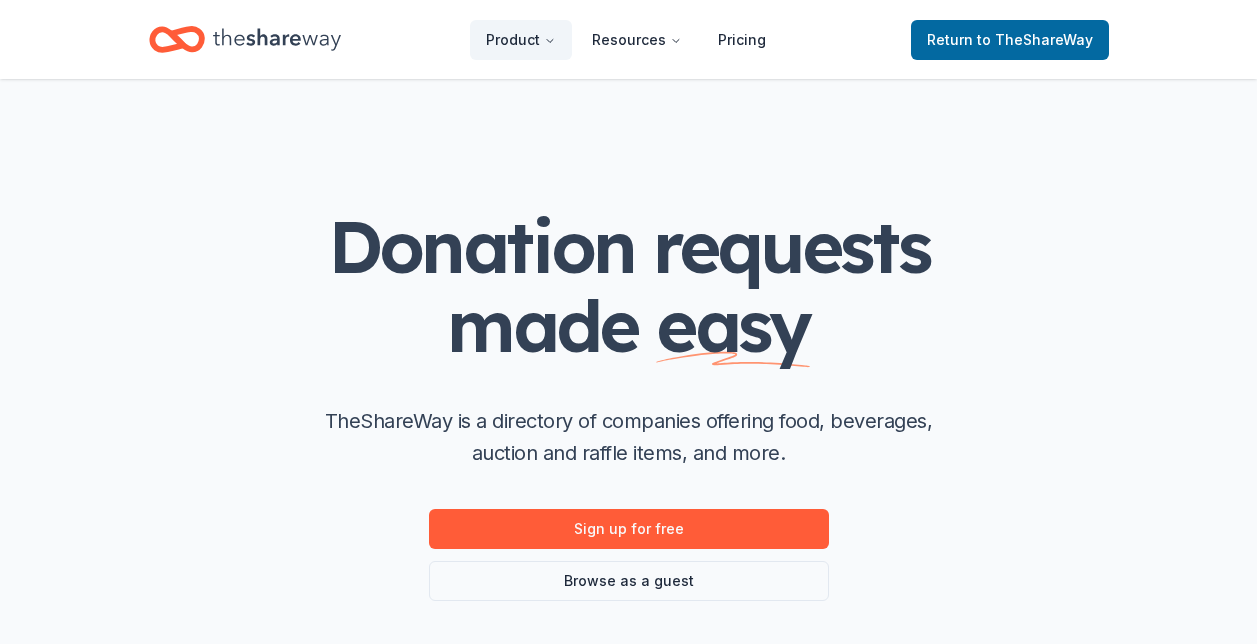 scroll, scrollTop: 0, scrollLeft: 0, axis: both 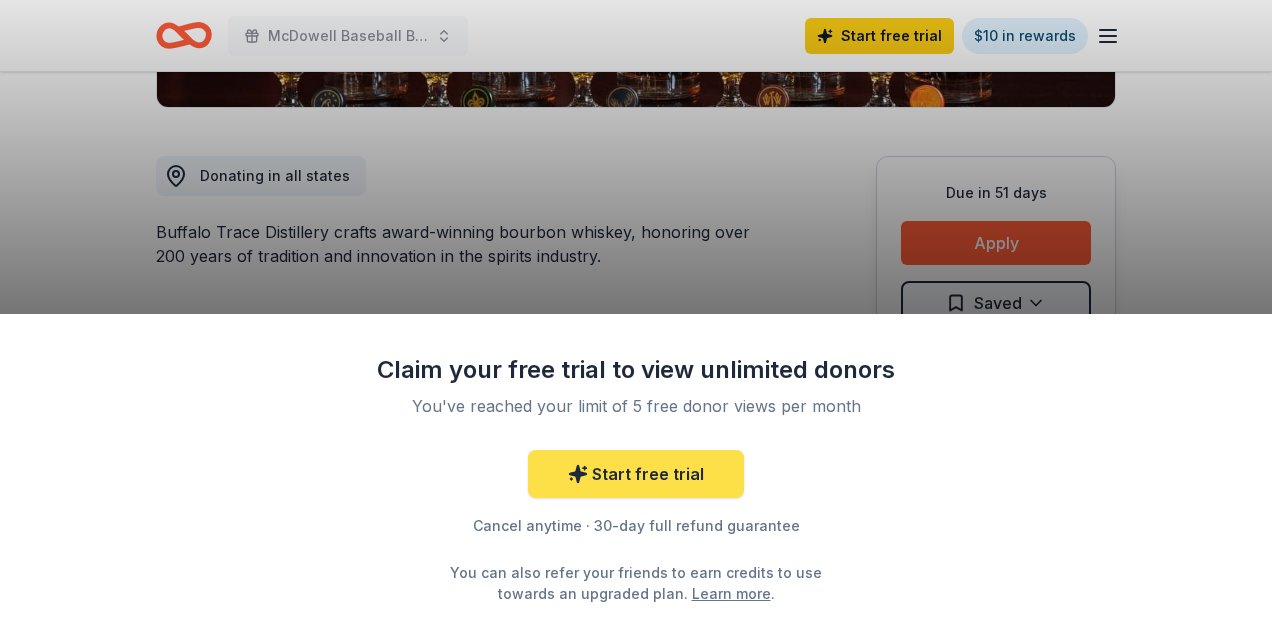 click on "Start free  trial" at bounding box center [636, 474] 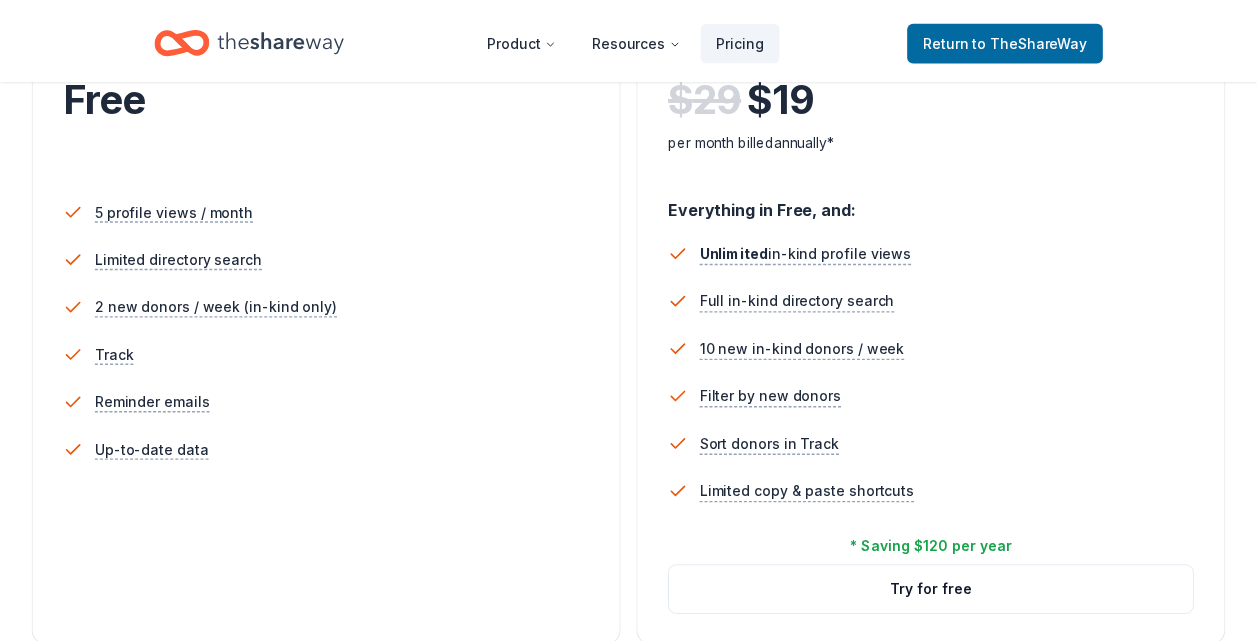 scroll, scrollTop: 0, scrollLeft: 0, axis: both 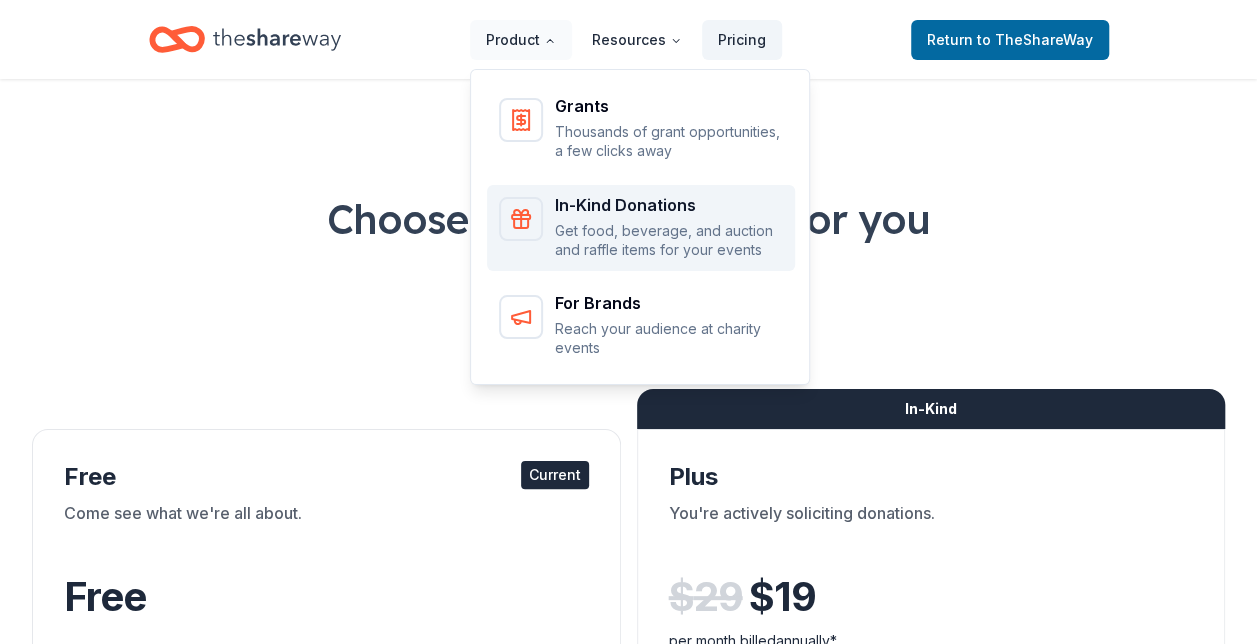 click on "In-Kind Donations Get food, beverage, and auction and raffle items for your events" at bounding box center [669, 228] 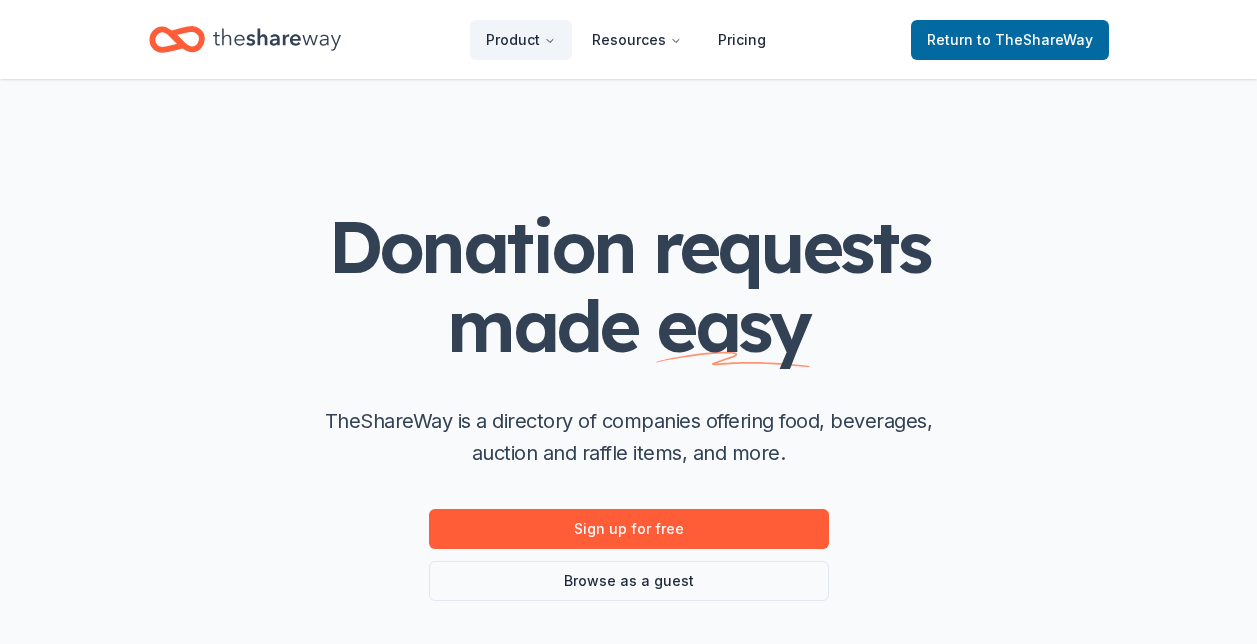 scroll, scrollTop: 0, scrollLeft: 0, axis: both 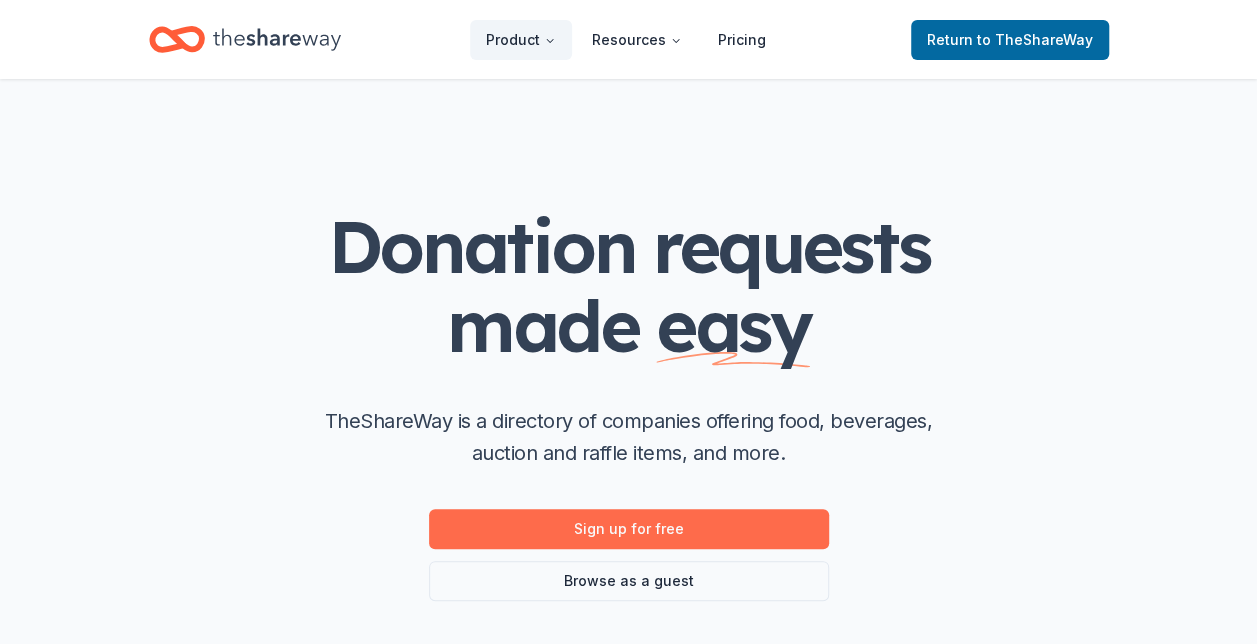 click on "Sign up for free" at bounding box center (629, 529) 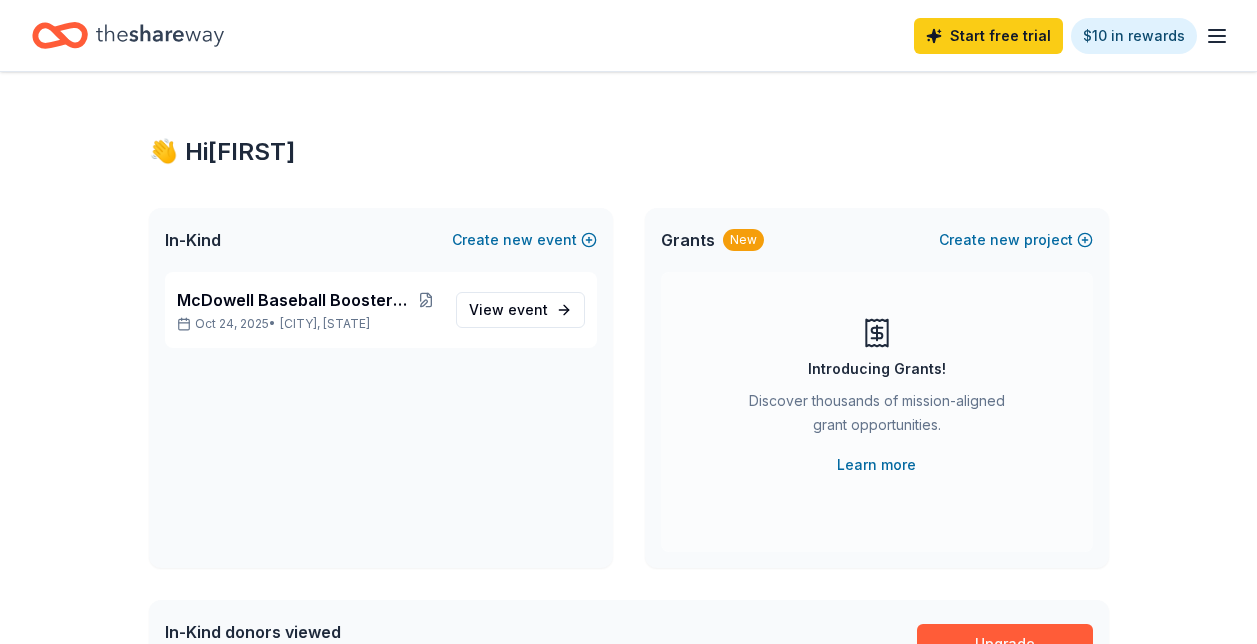 scroll, scrollTop: 0, scrollLeft: 0, axis: both 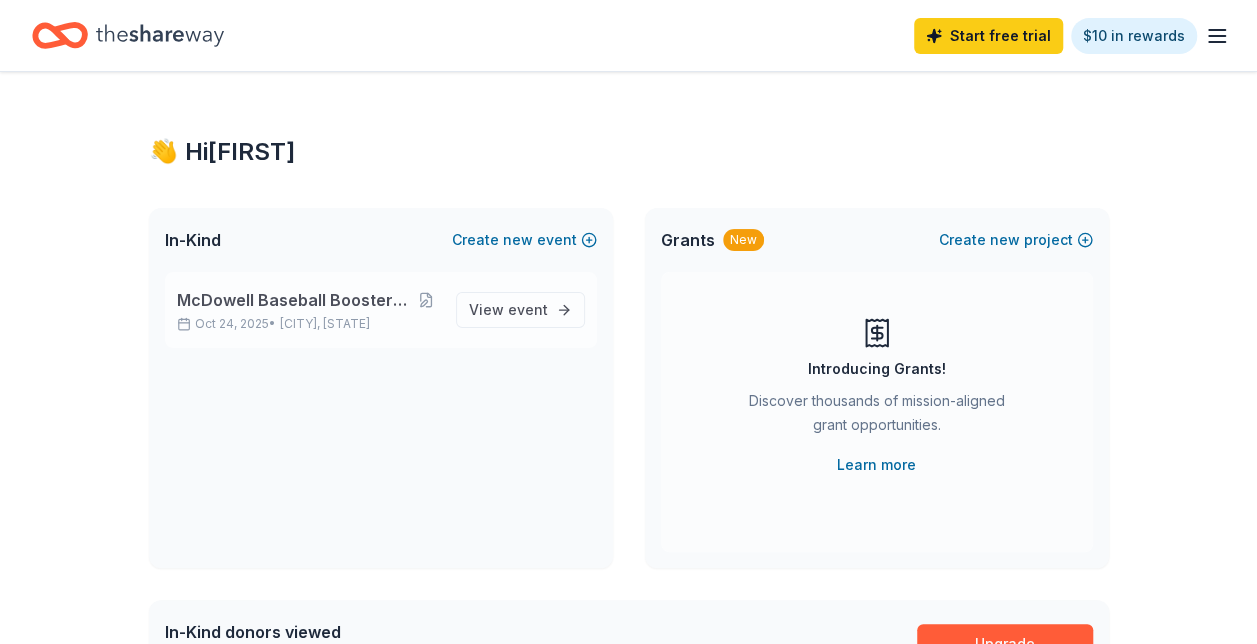 click on "McDowell Baseball Boosters Halloween Bingo" at bounding box center (295, 300) 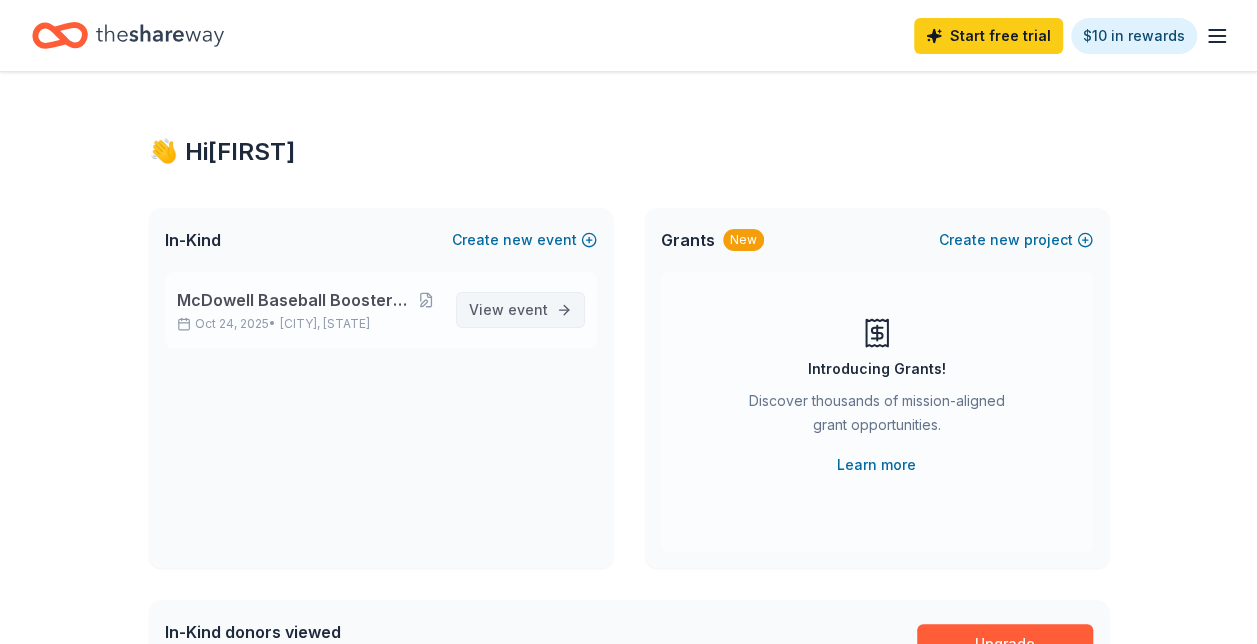 click on "event" at bounding box center [528, 309] 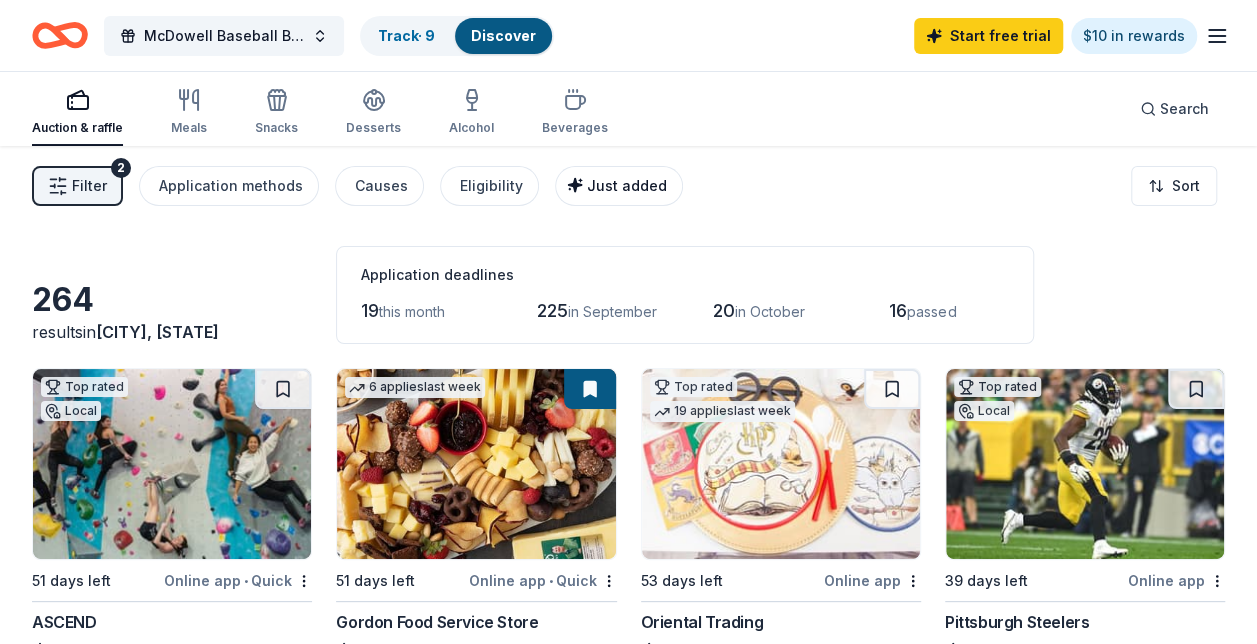 click on "Just added" at bounding box center (627, 185) 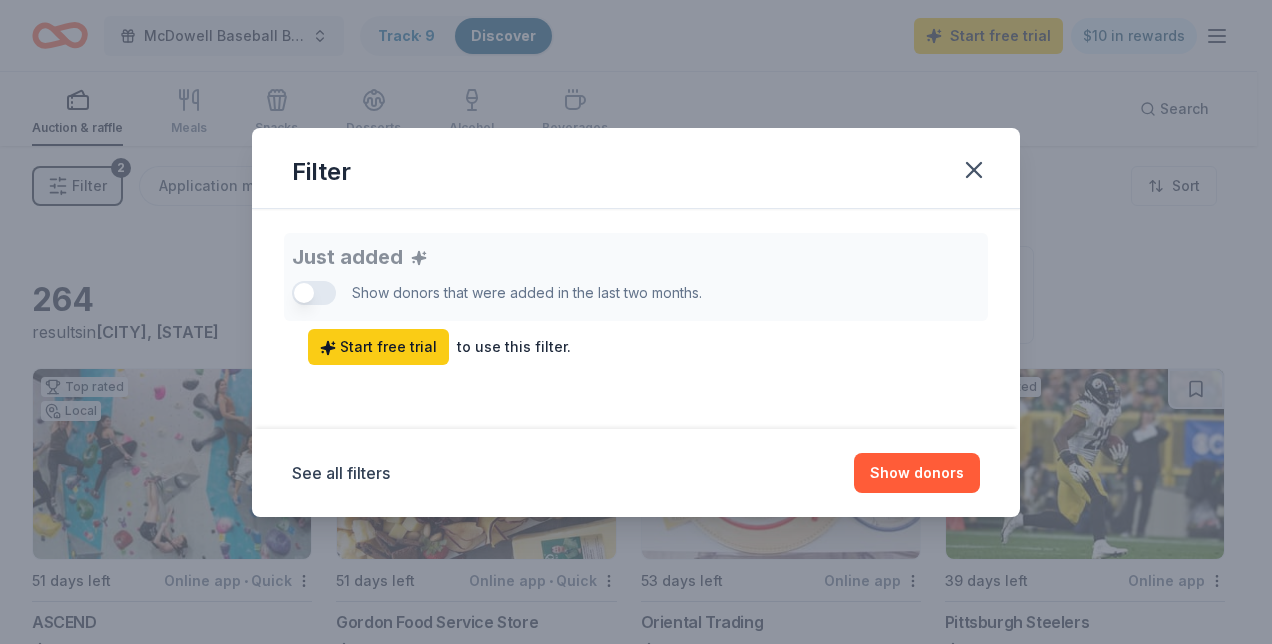 click on "Just added Show donors that were added in the last two months.   Start free  trial to use this filter." at bounding box center [636, 299] 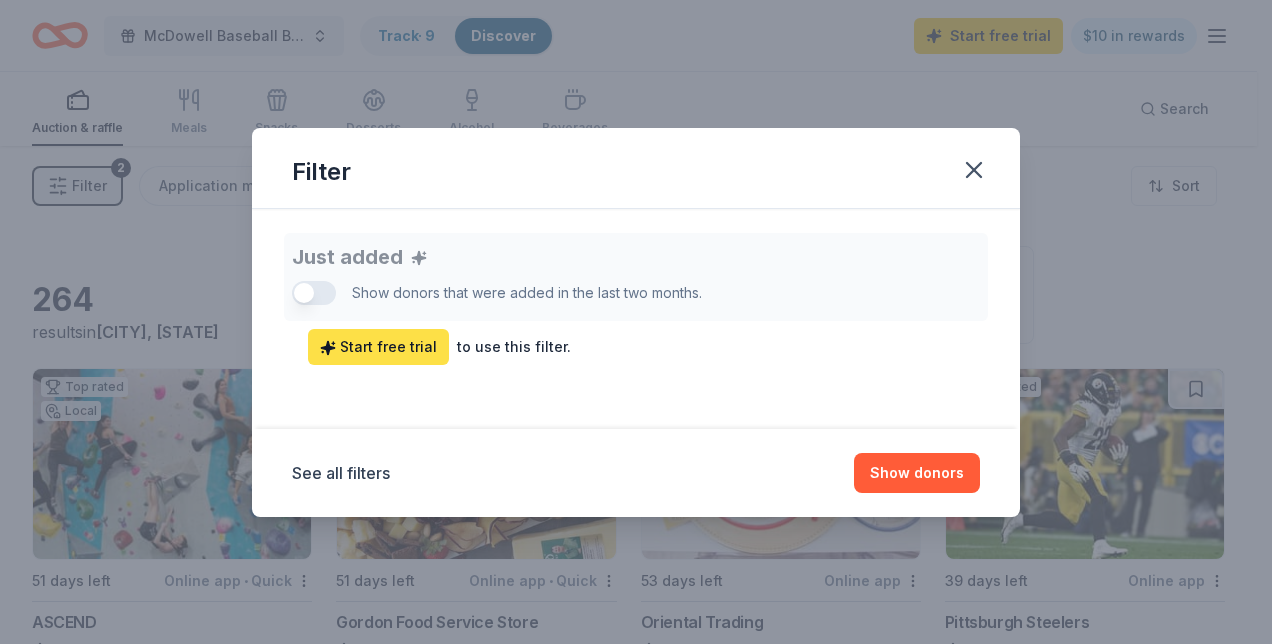 click on "Start free  trial" at bounding box center [378, 347] 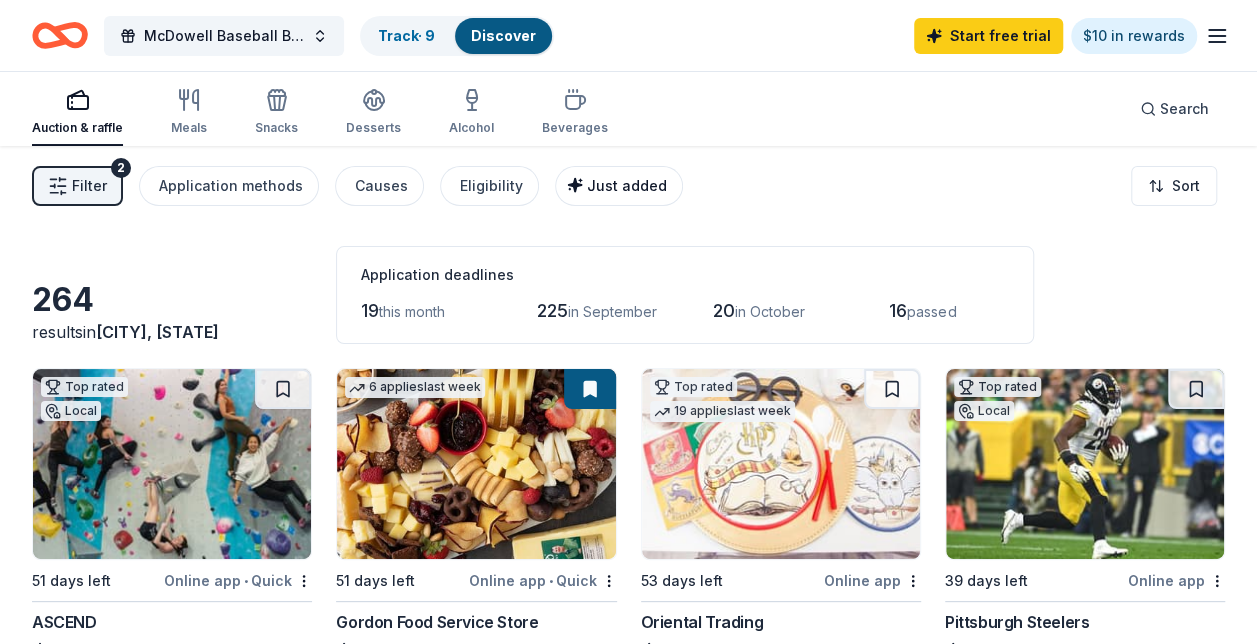click on "Just added" at bounding box center (627, 185) 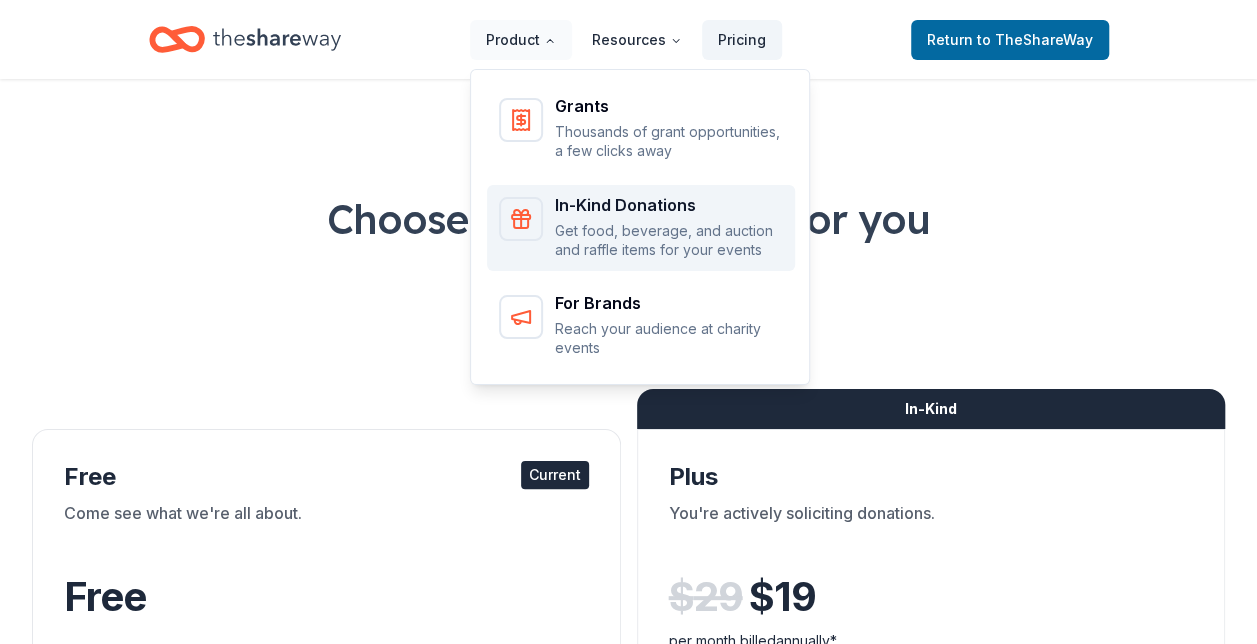click on "In-Kind Donations" at bounding box center [669, 205] 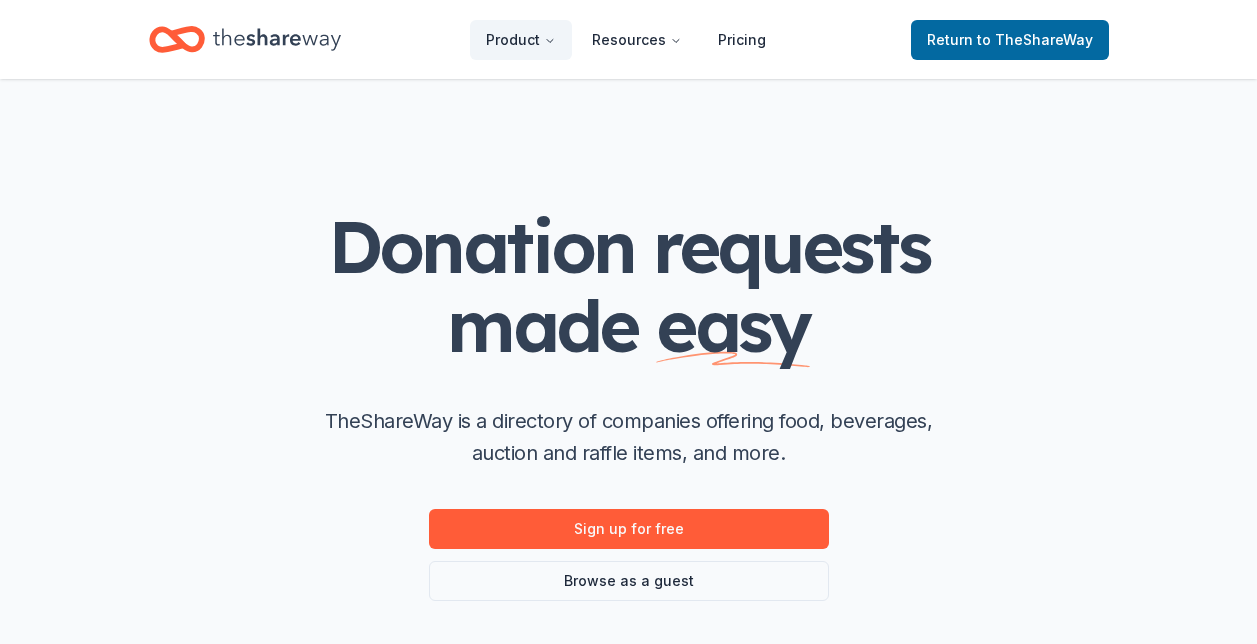 scroll, scrollTop: 0, scrollLeft: 0, axis: both 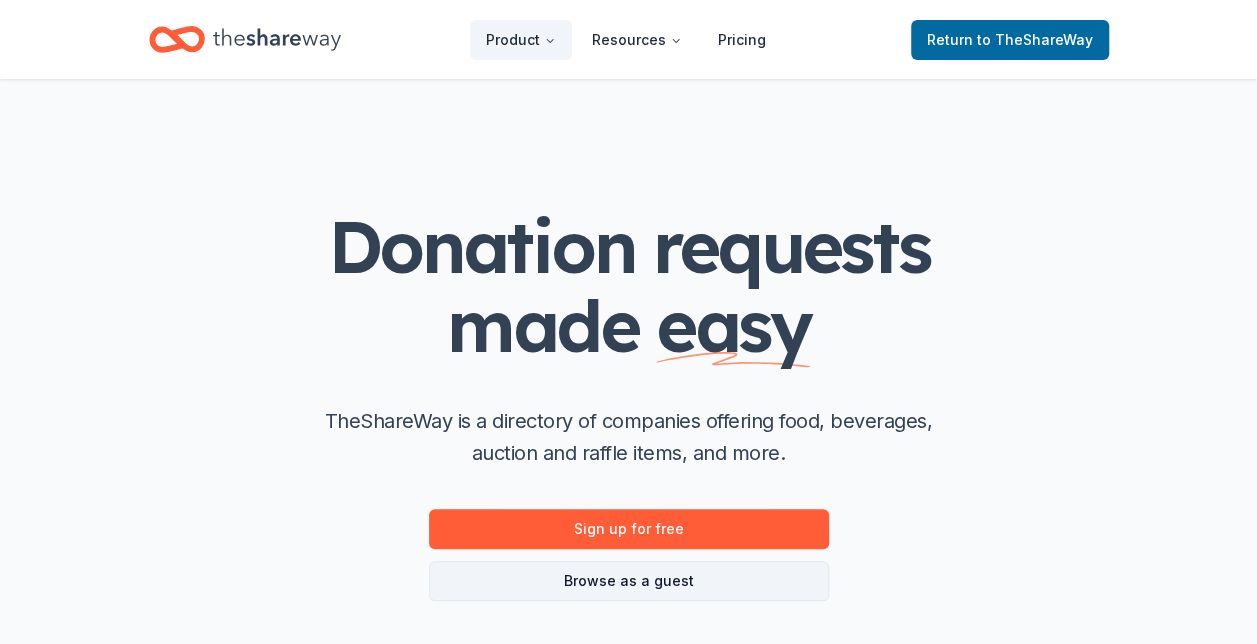 click on "Browse as a guest" at bounding box center (629, 581) 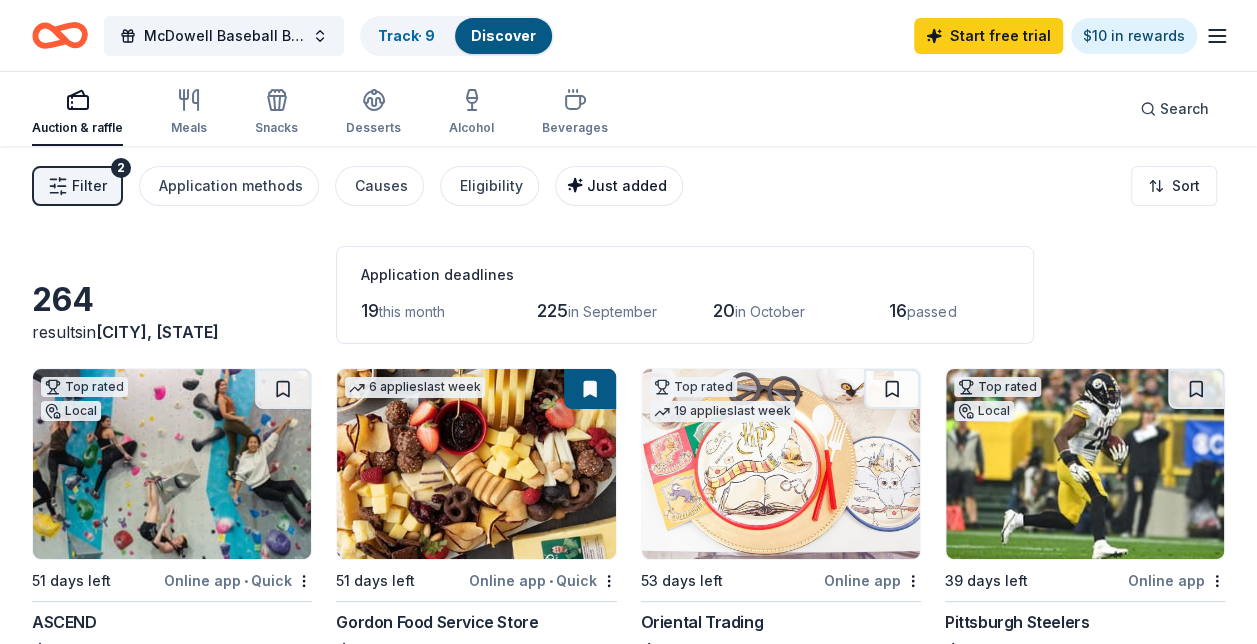 click on "Just added" at bounding box center [627, 185] 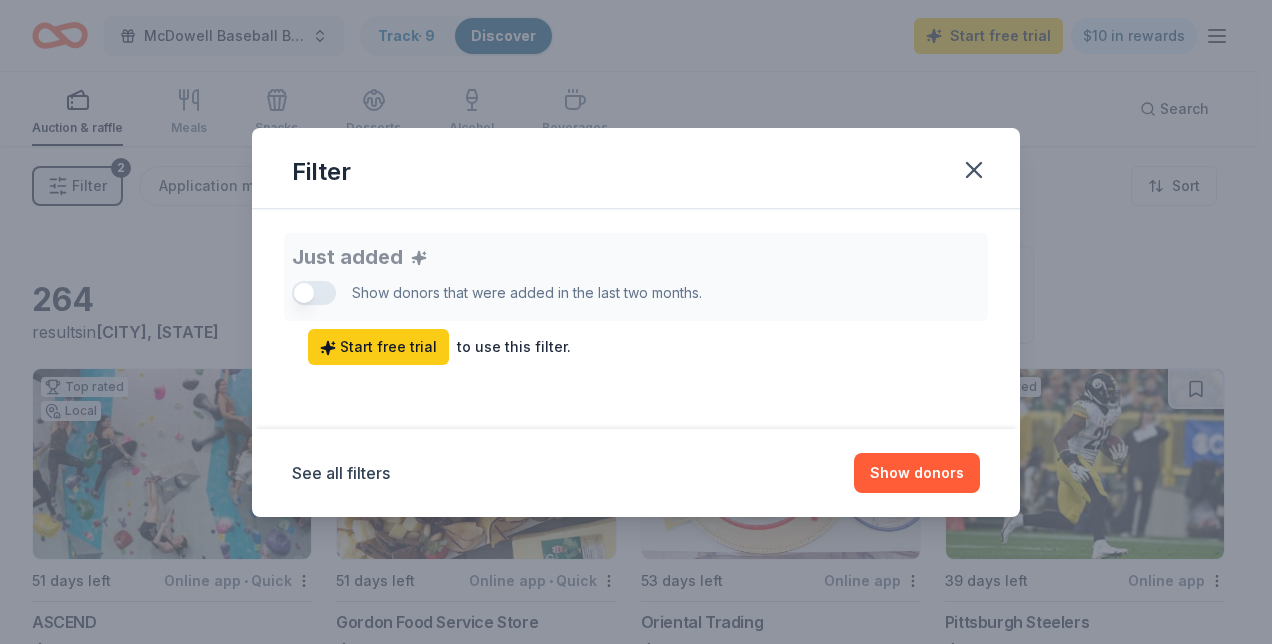drag, startPoint x: 304, startPoint y: 290, endPoint x: 329, endPoint y: 290, distance: 25 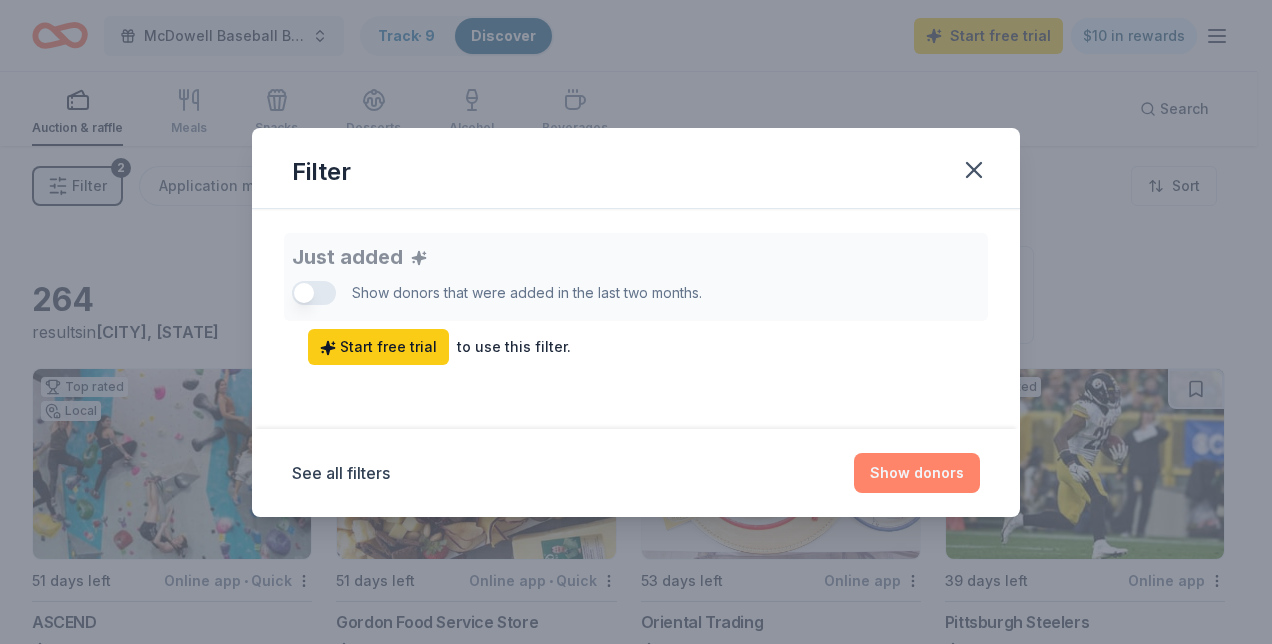 click on "Show    donors" at bounding box center [917, 473] 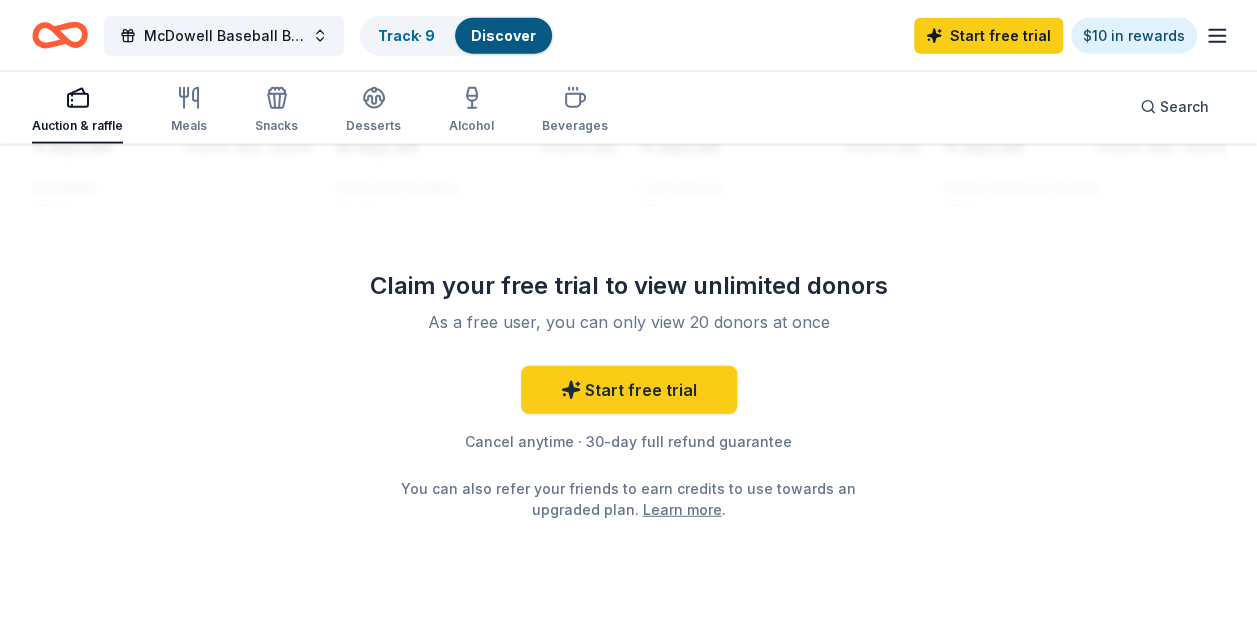 scroll, scrollTop: 2433, scrollLeft: 0, axis: vertical 